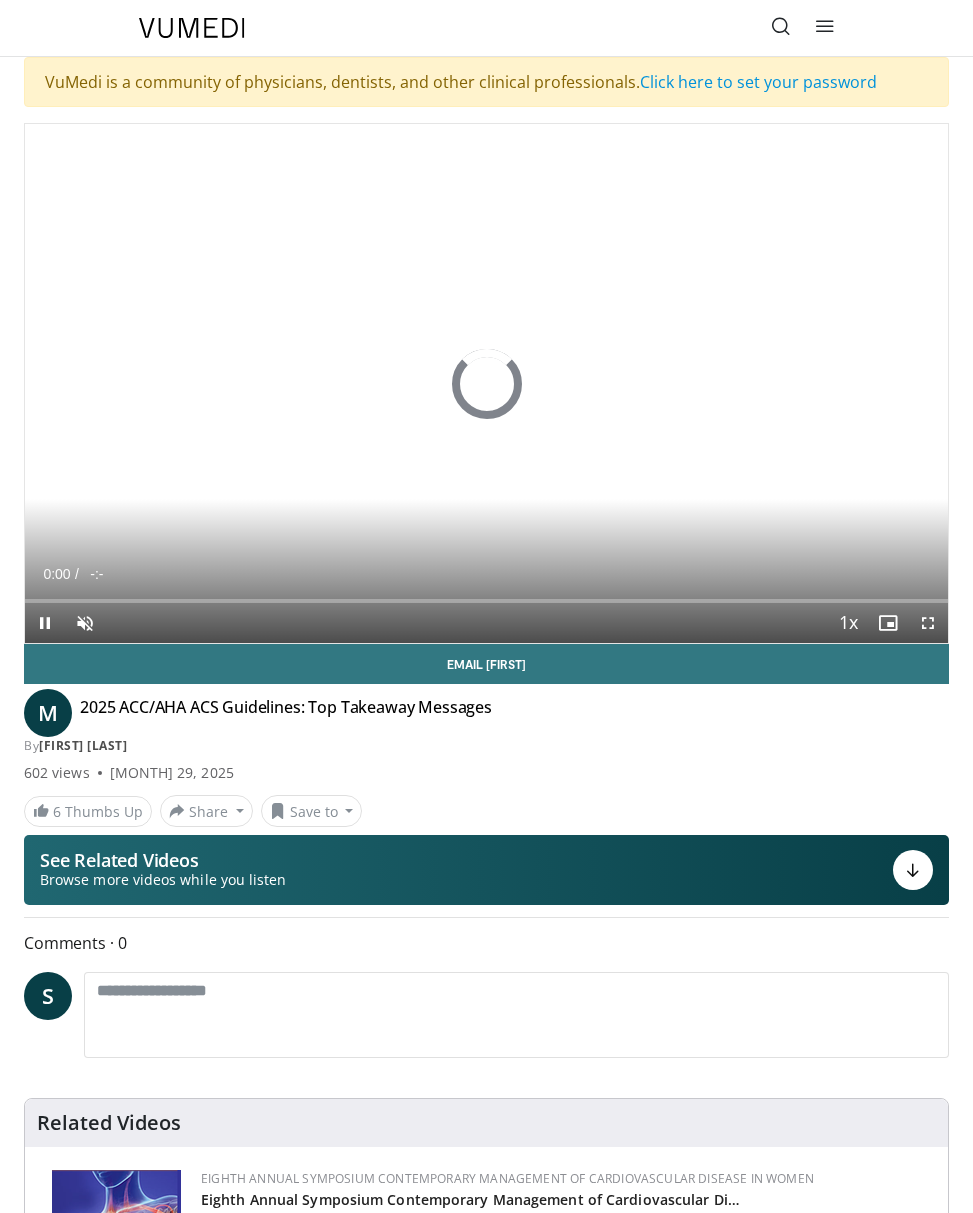 scroll, scrollTop: 0, scrollLeft: 0, axis: both 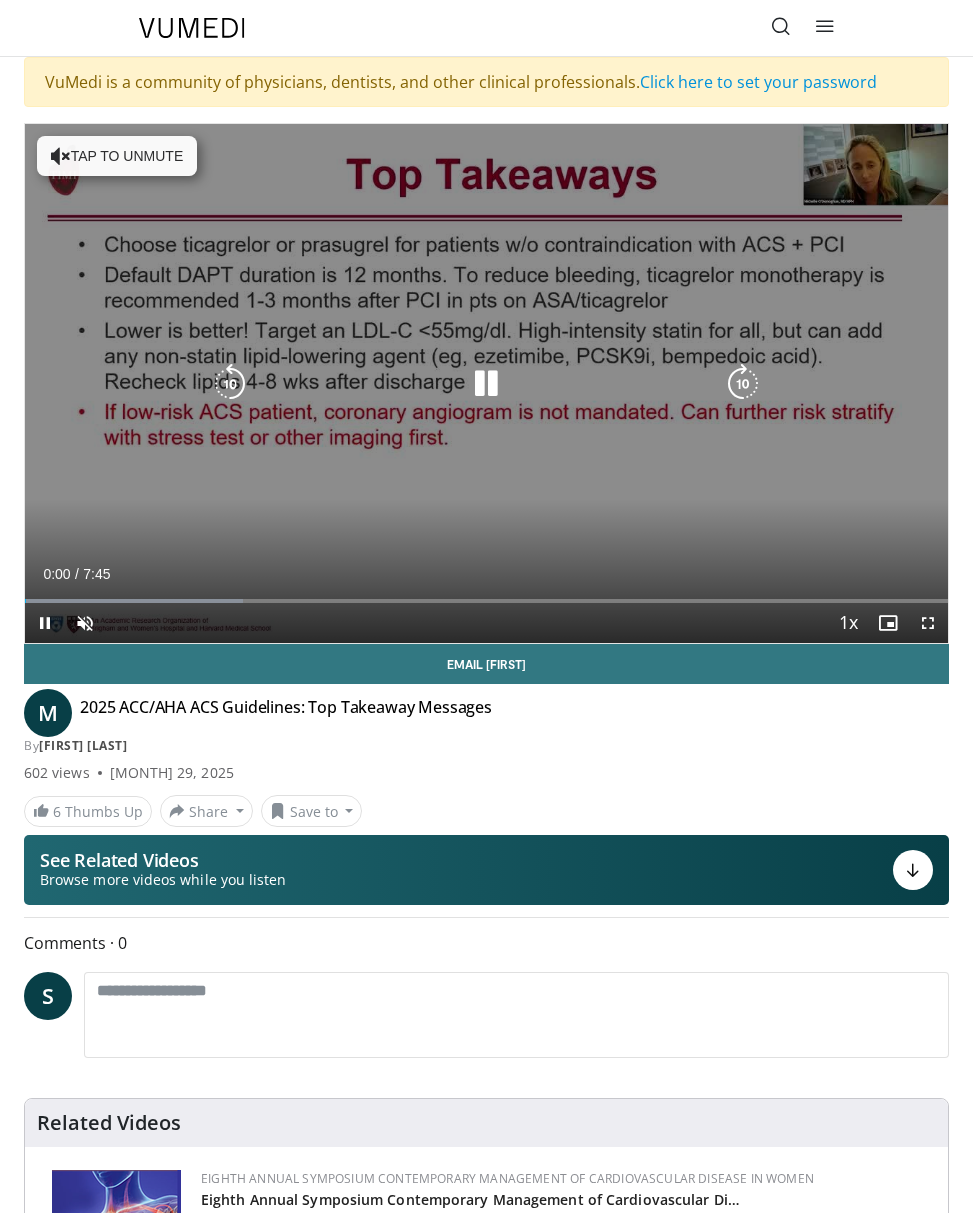 click on "Tap to unmute" at bounding box center [117, 156] 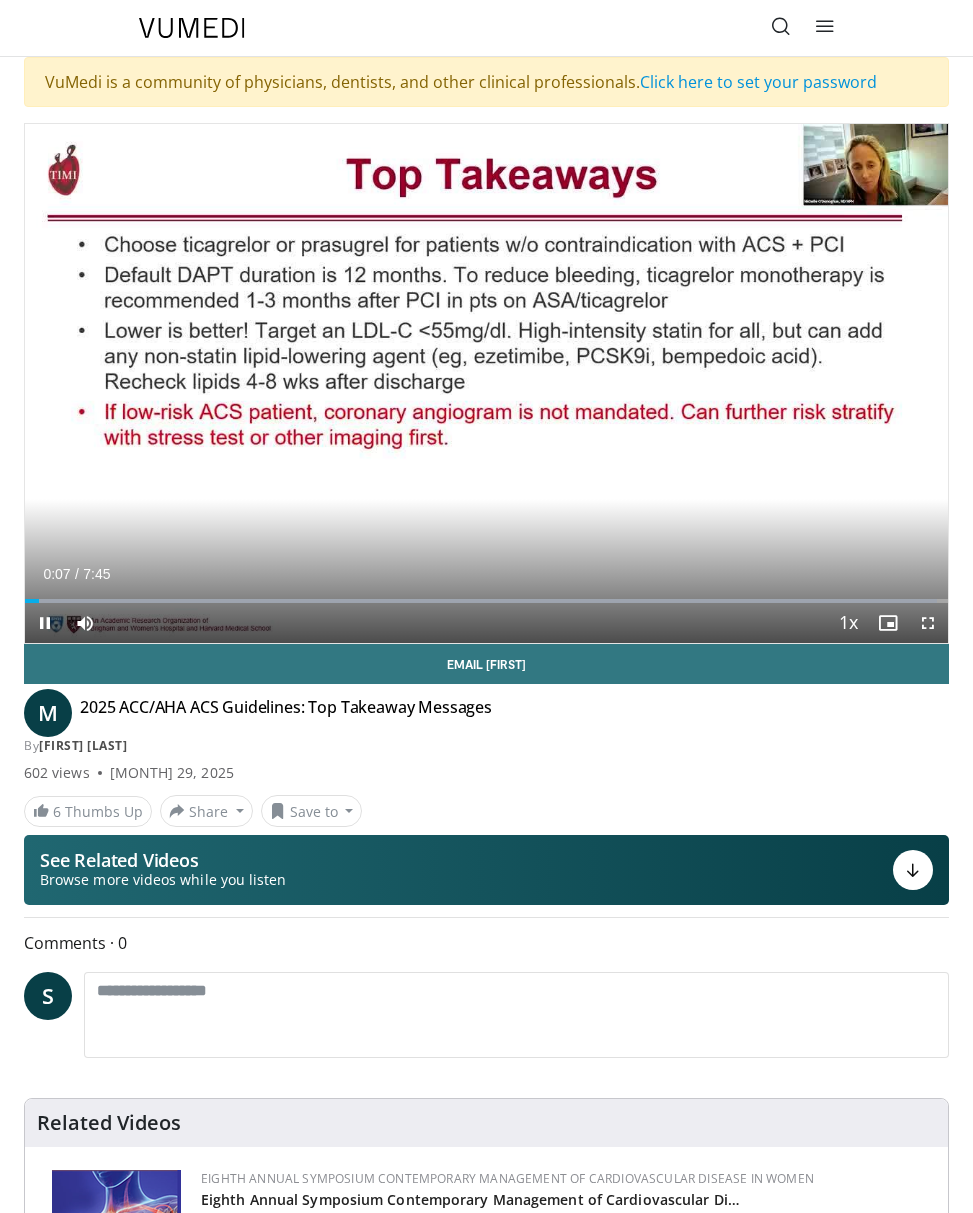 click at bounding box center (928, 623) 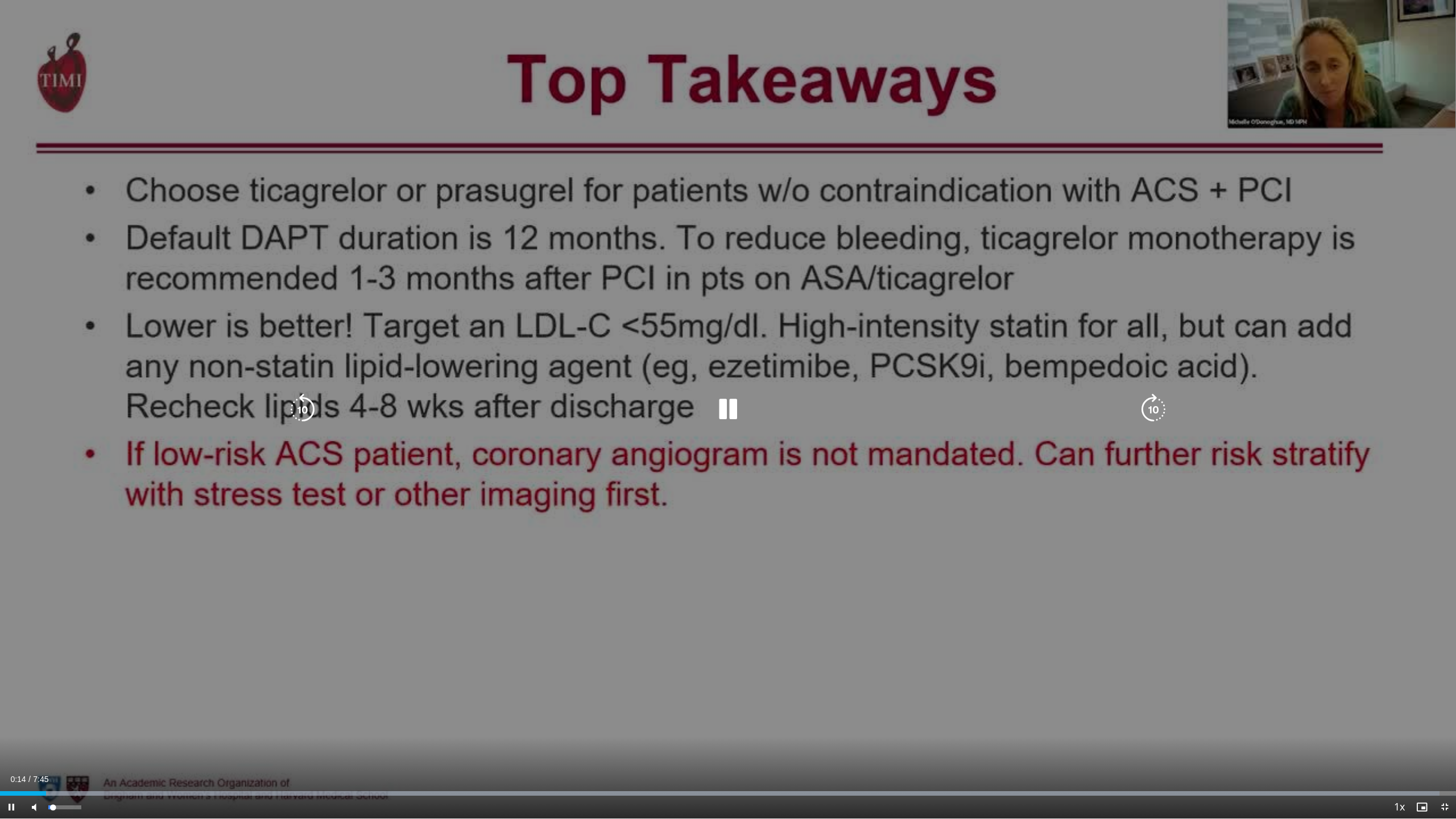 click on "14%" at bounding box center (65, 807) 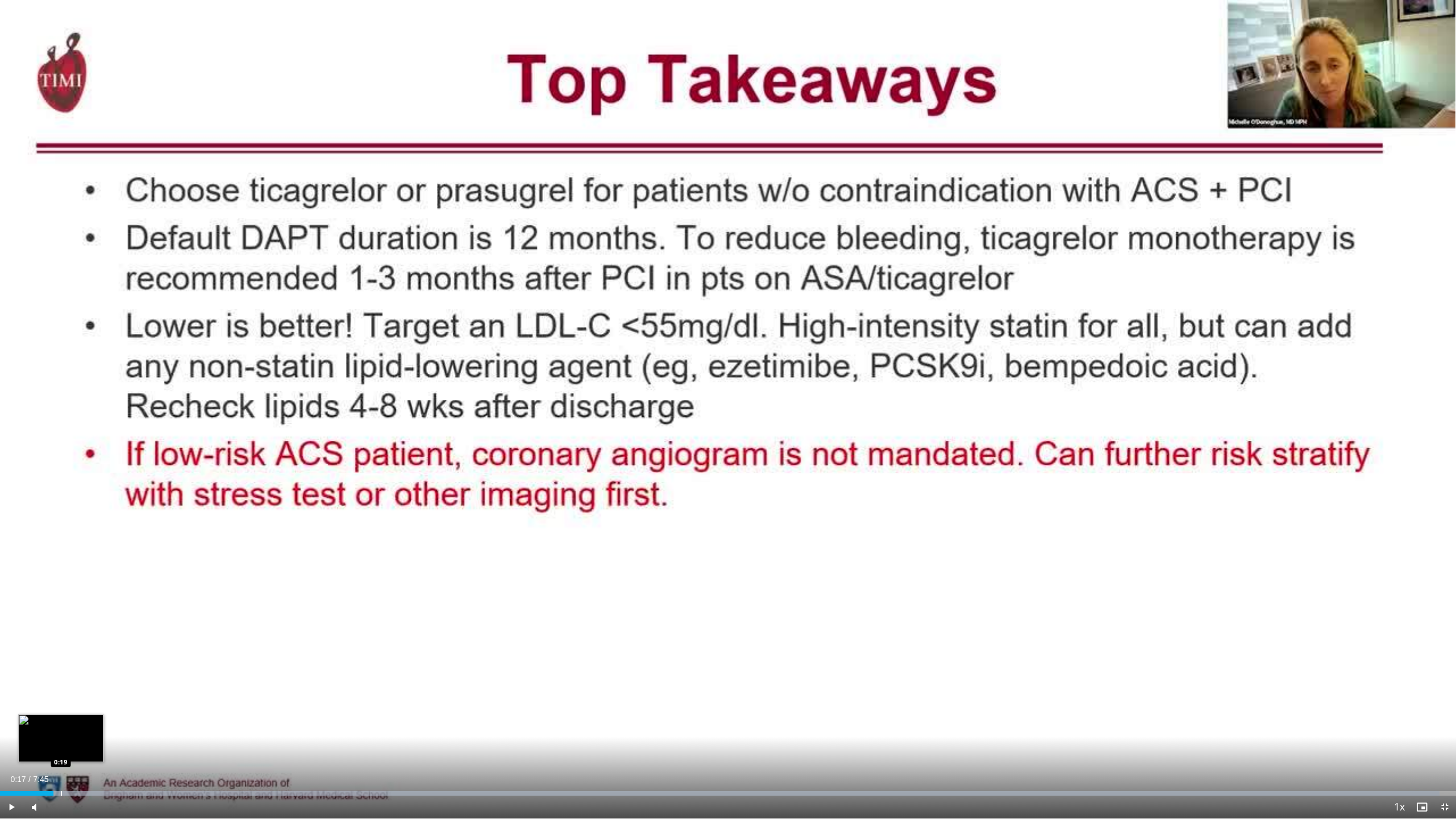 click at bounding box center [61, 793] 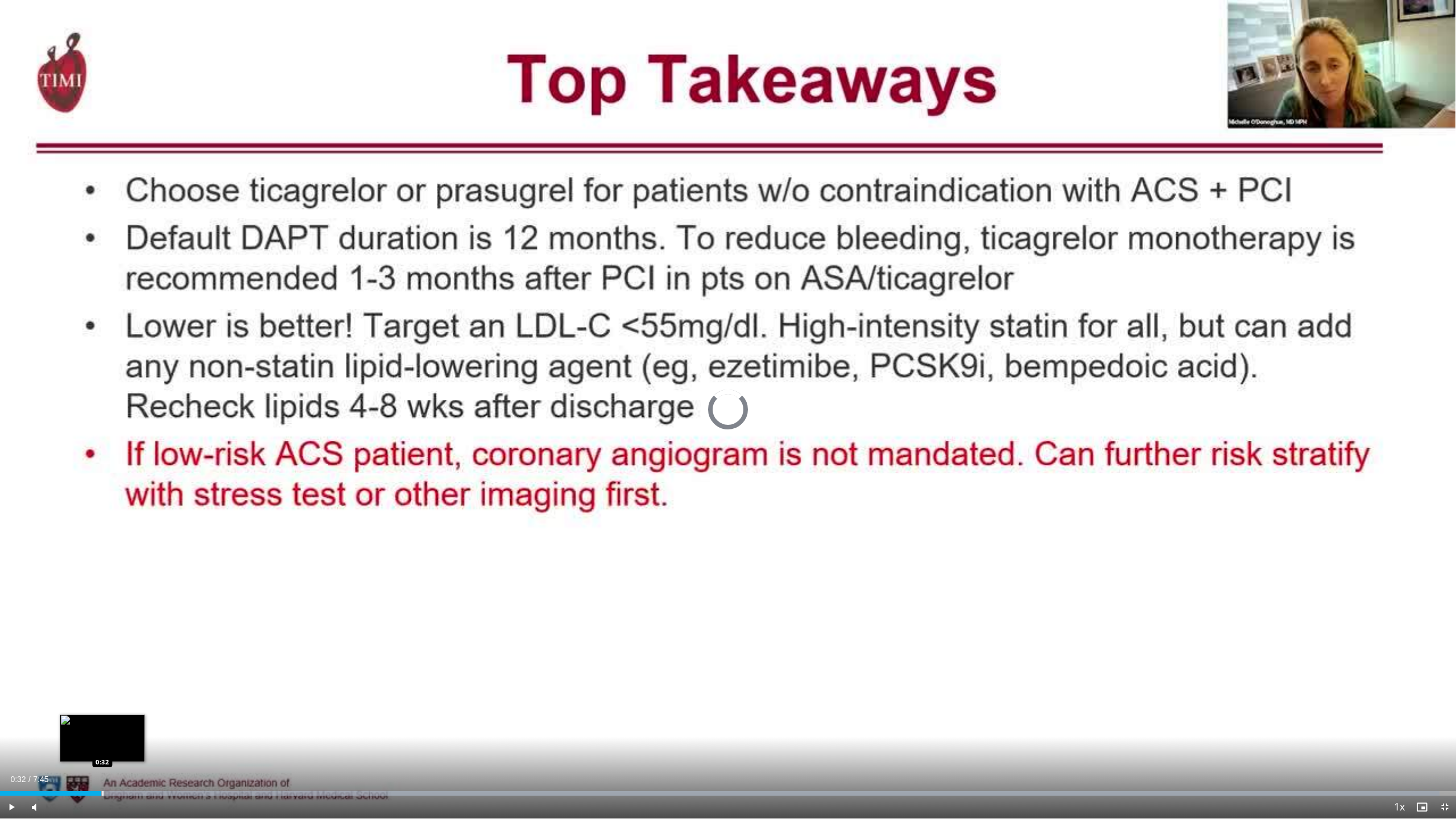 click at bounding box center [103, 793] 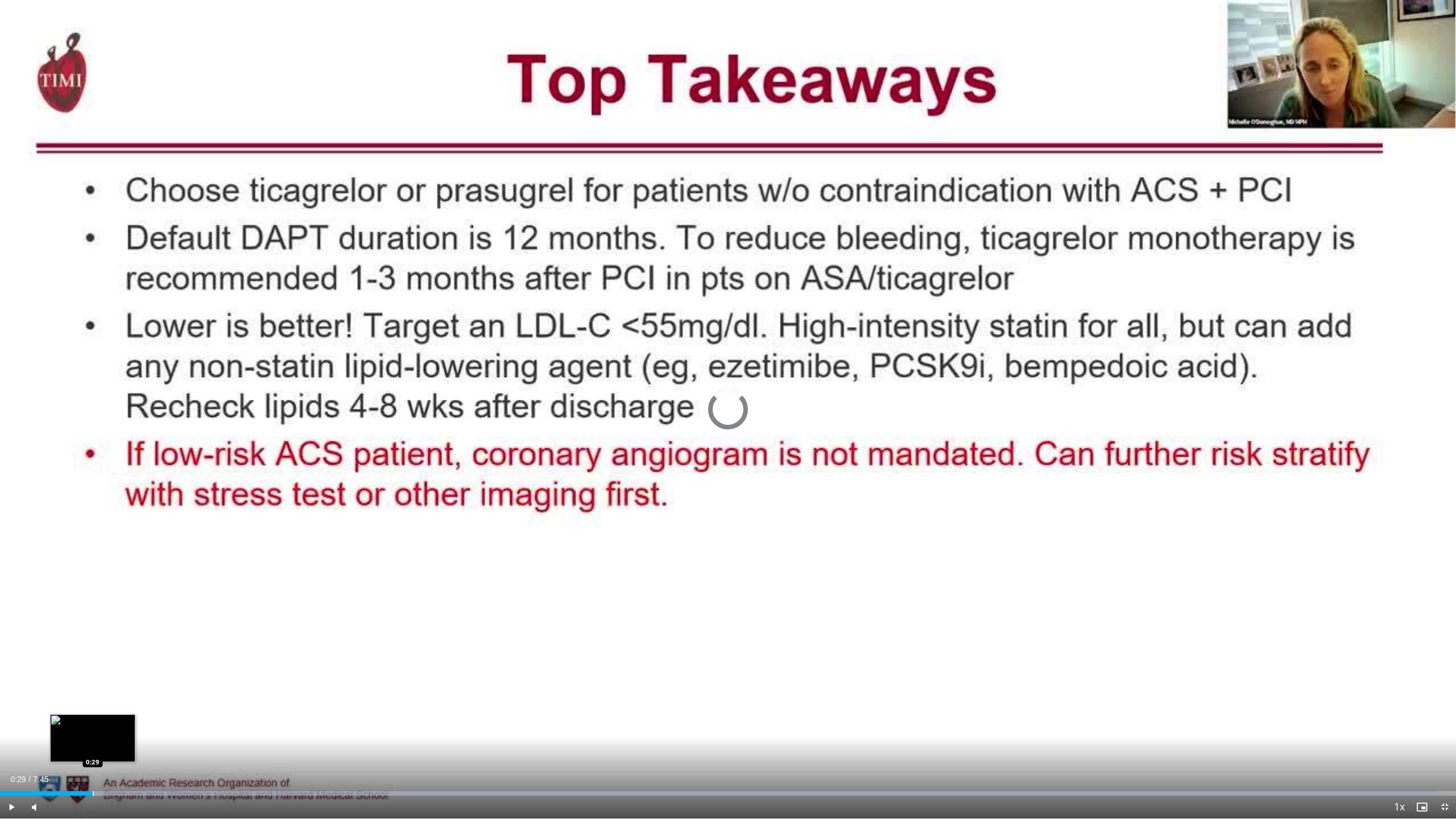click at bounding box center (93, 793) 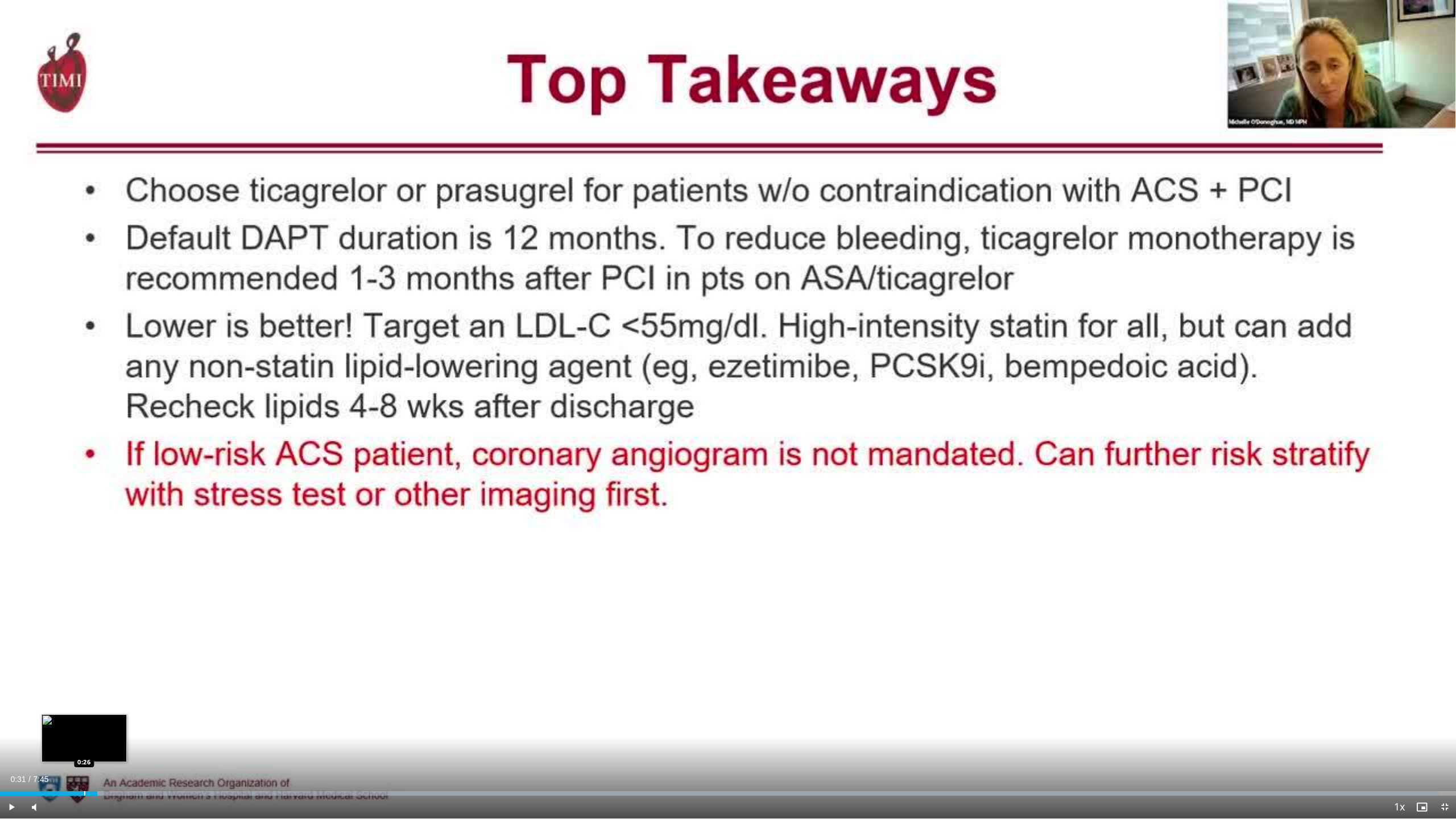 click at bounding box center [85, 793] 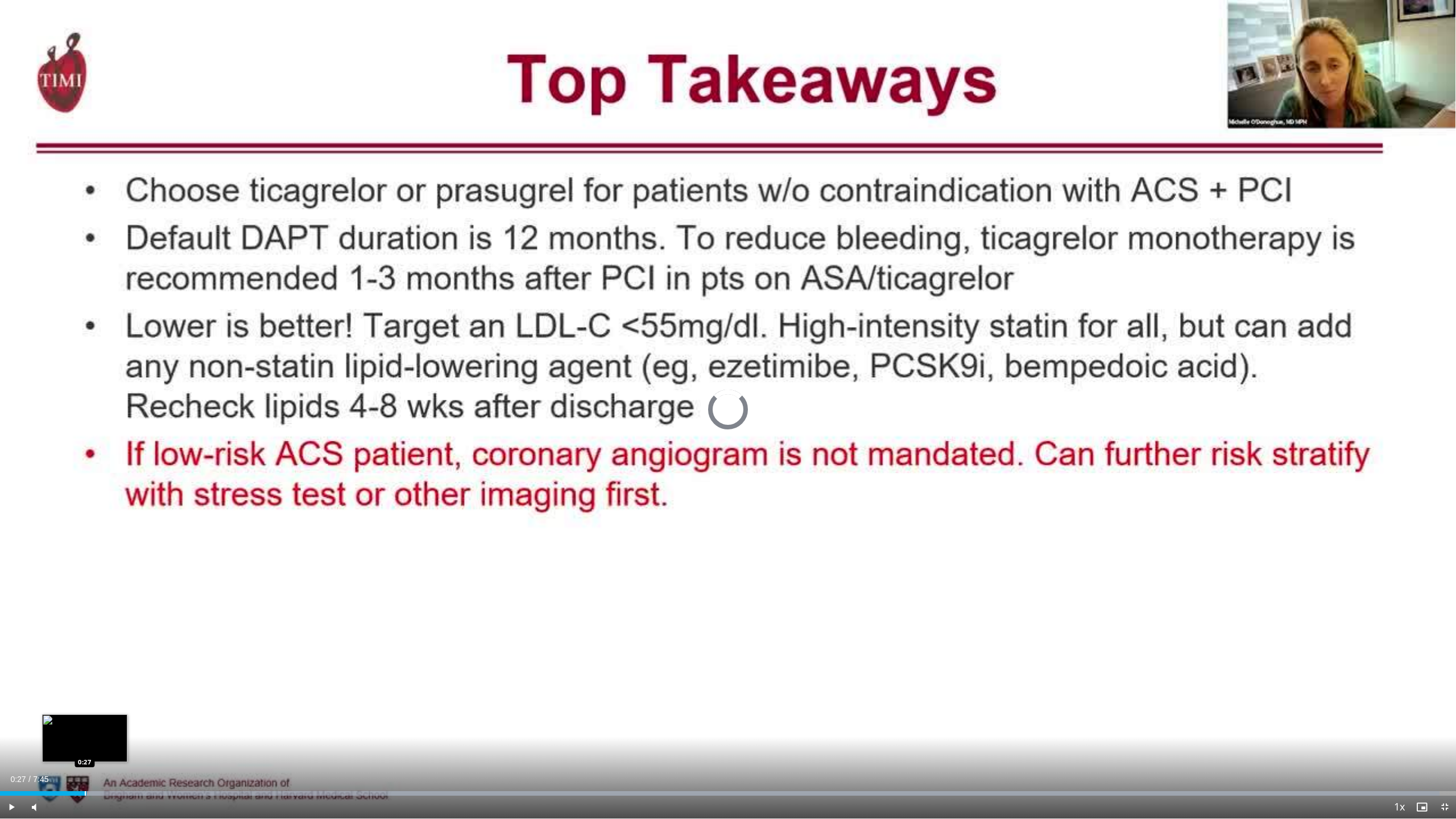 drag, startPoint x: 85, startPoint y: 793, endPoint x: 92, endPoint y: 795, distance: 7.28011 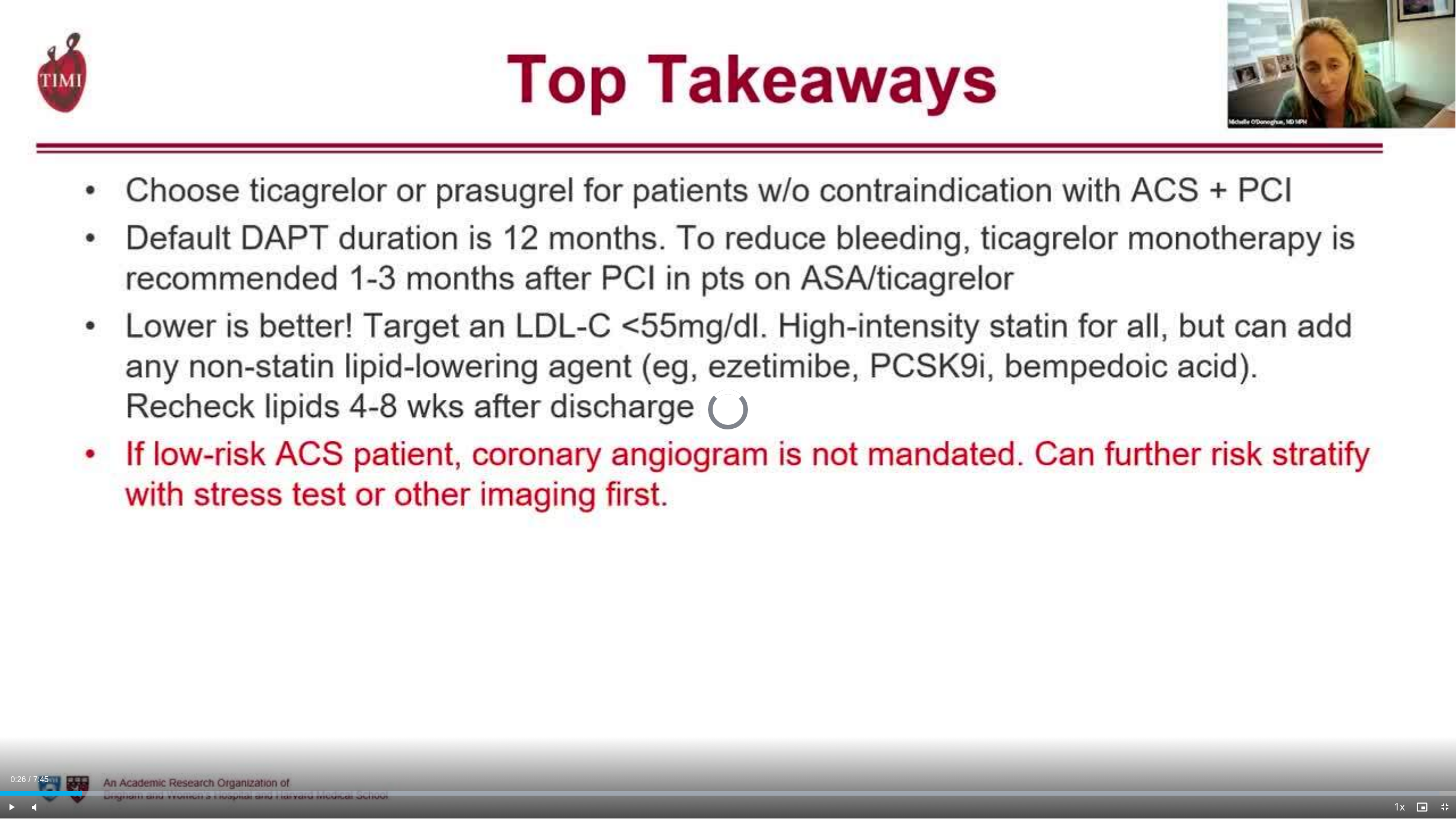 click on "Current Time  0:26 / Duration  7:45 Play Skip Backward Skip Forward Mute 0% Loaded :  98.86% 0:26 0:26 Stream Type  LIVE Seek to live, currently behind live LIVE   1x Playback Rate 0.5x 0.75x 1x , selected 1.25x 1.5x 1.75x 2x Chapters Chapters Descriptions descriptions off , selected Captions captions off , selected Audio Track en (Main) , selected Exit Fullscreen Enable picture-in-picture mode" at bounding box center [728, 807] 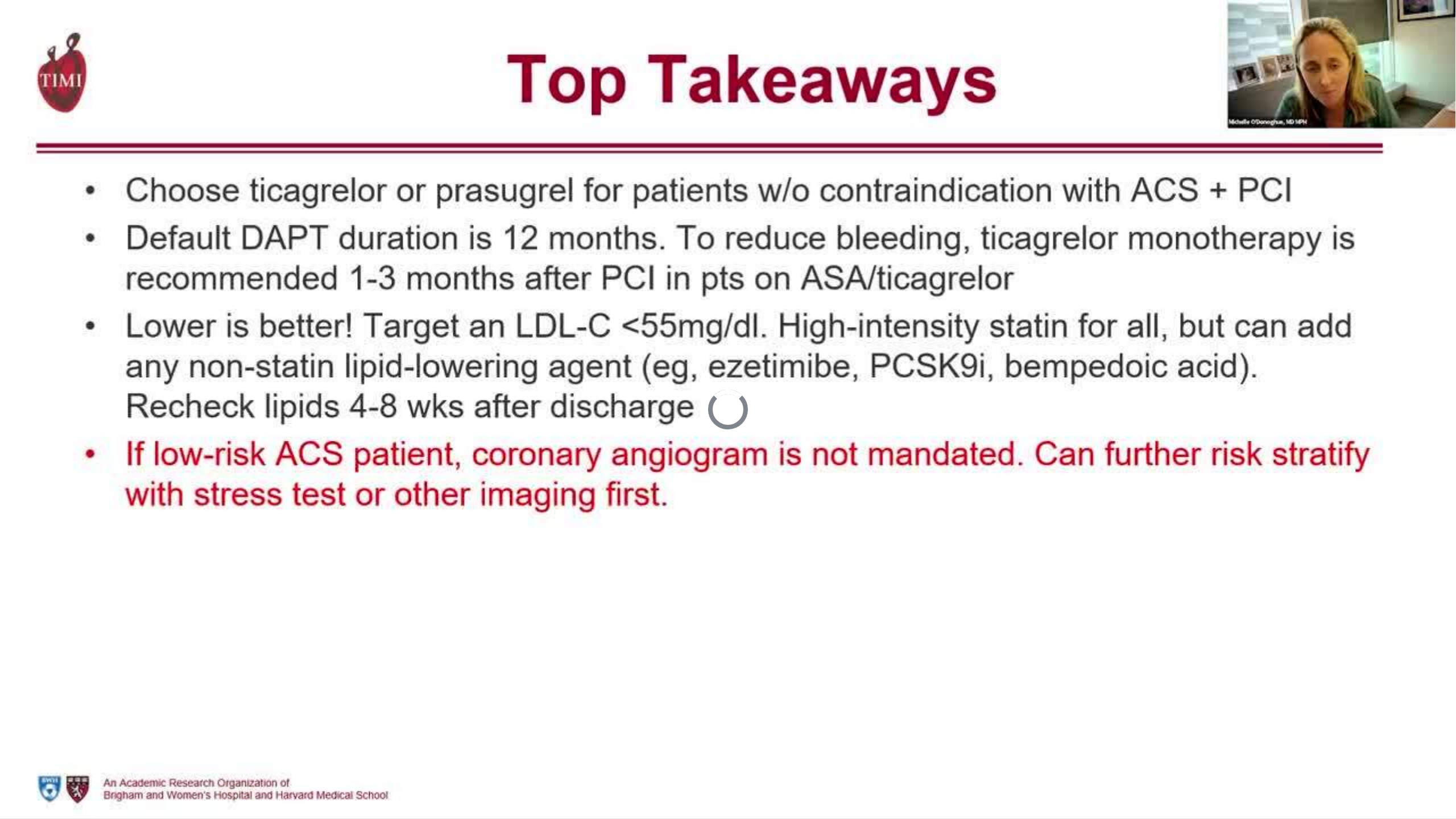 click on "Current Time  0:25 / Duration  7:45 Pause Skip Backward Skip Forward Mute 0% Loaded :  98.86% 0:25 0:26 Stream Type  LIVE Seek to live, currently behind live LIVE   1x Playback Rate 0.5x 0.75x 1x , selected 1.25x 1.5x 1.75x 2x Chapters Chapters Descriptions descriptions off , selected Captions captions off , selected Audio Track en (Main) , selected Exit Fullscreen Enable picture-in-picture mode" at bounding box center (728, 830) 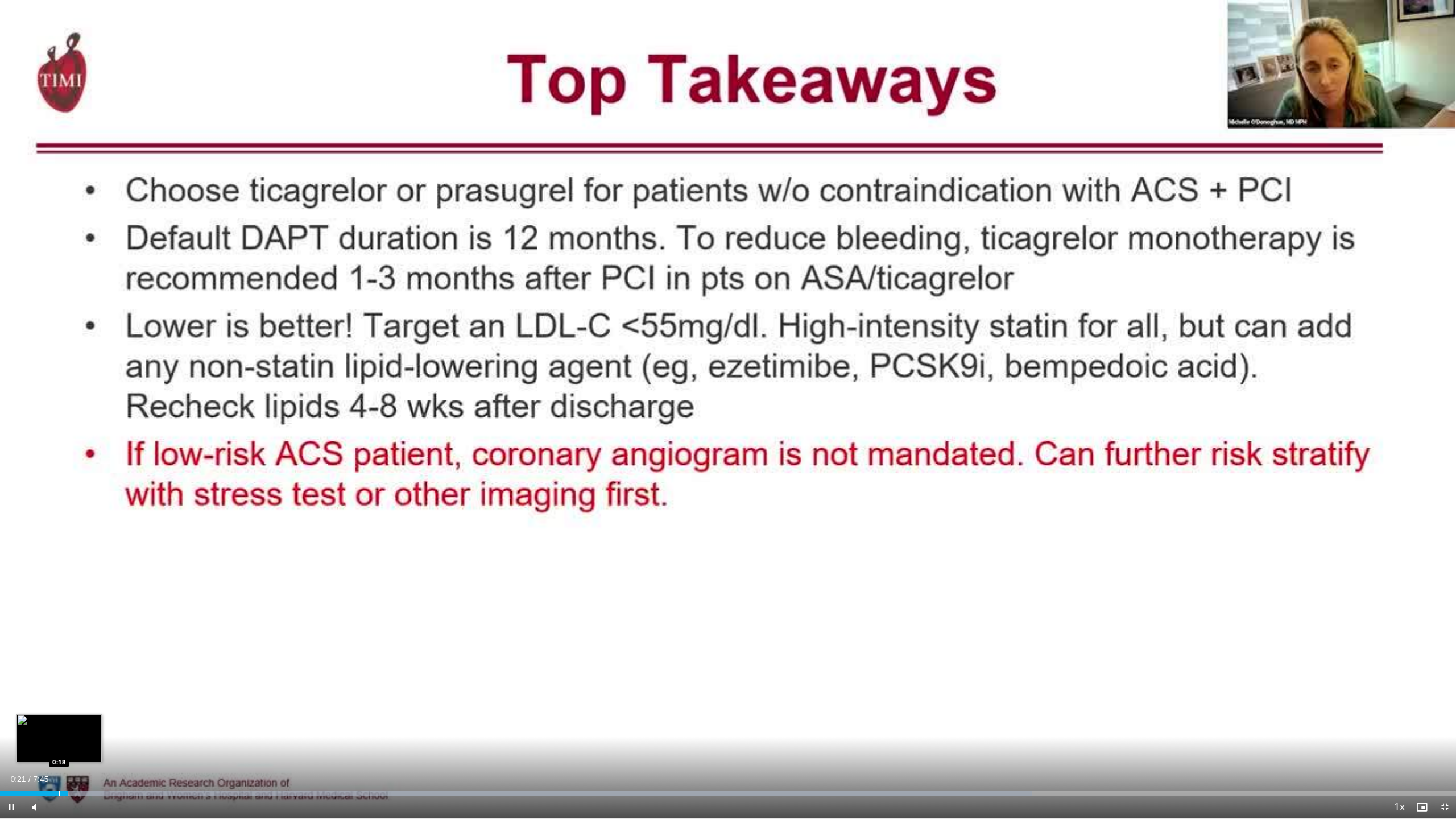 click at bounding box center [60, 793] 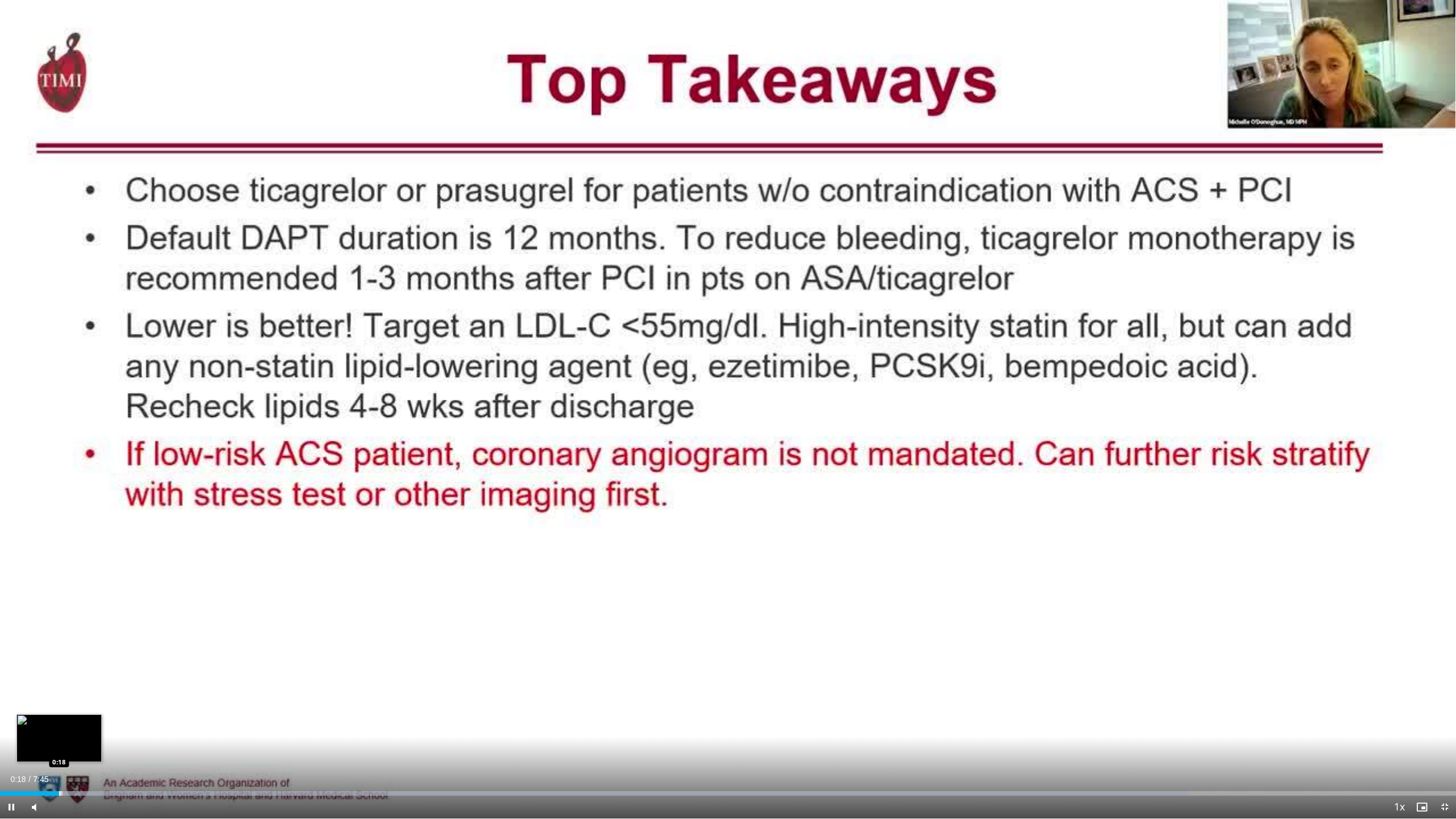 click at bounding box center [60, 793] 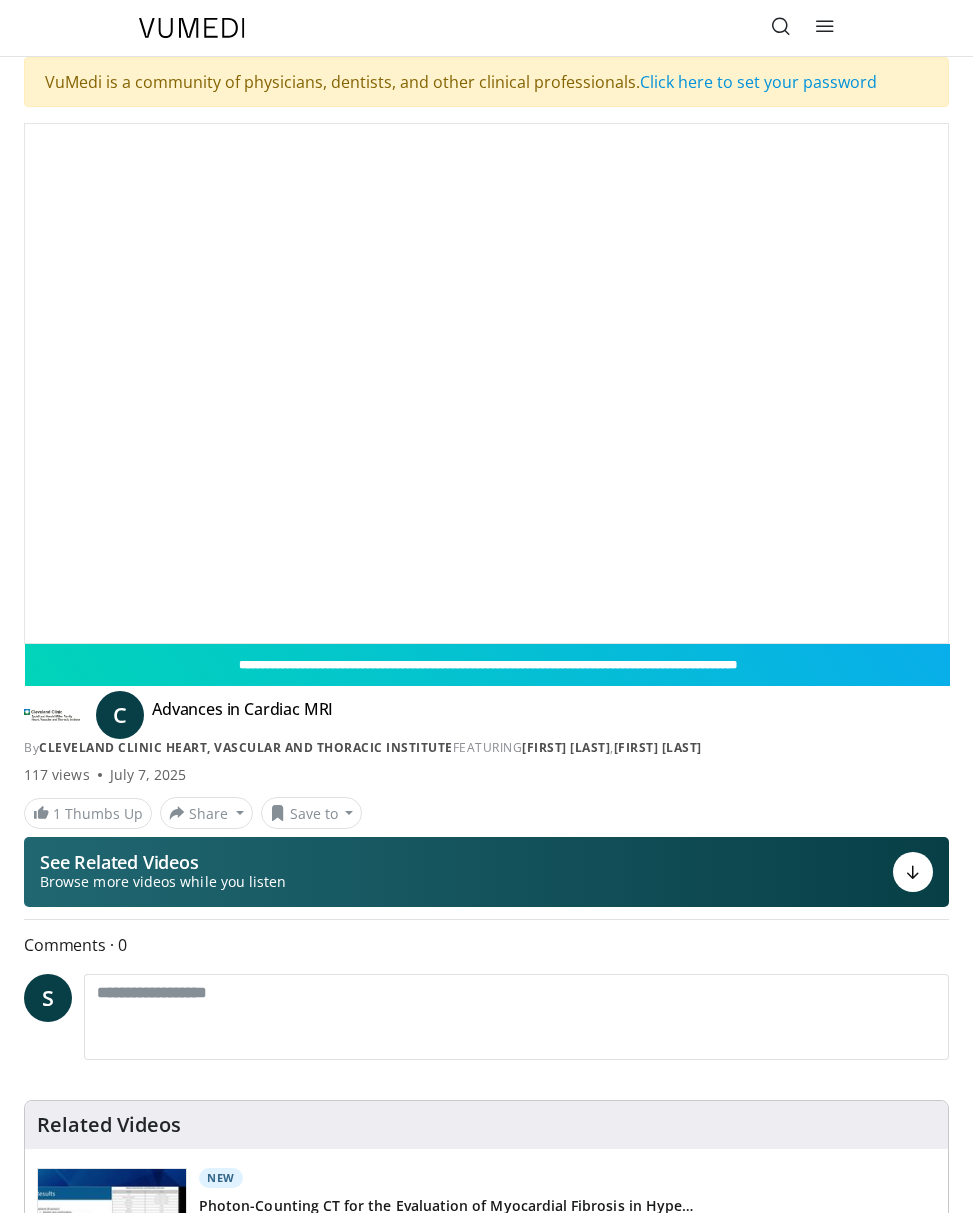 scroll, scrollTop: 0, scrollLeft: 0, axis: both 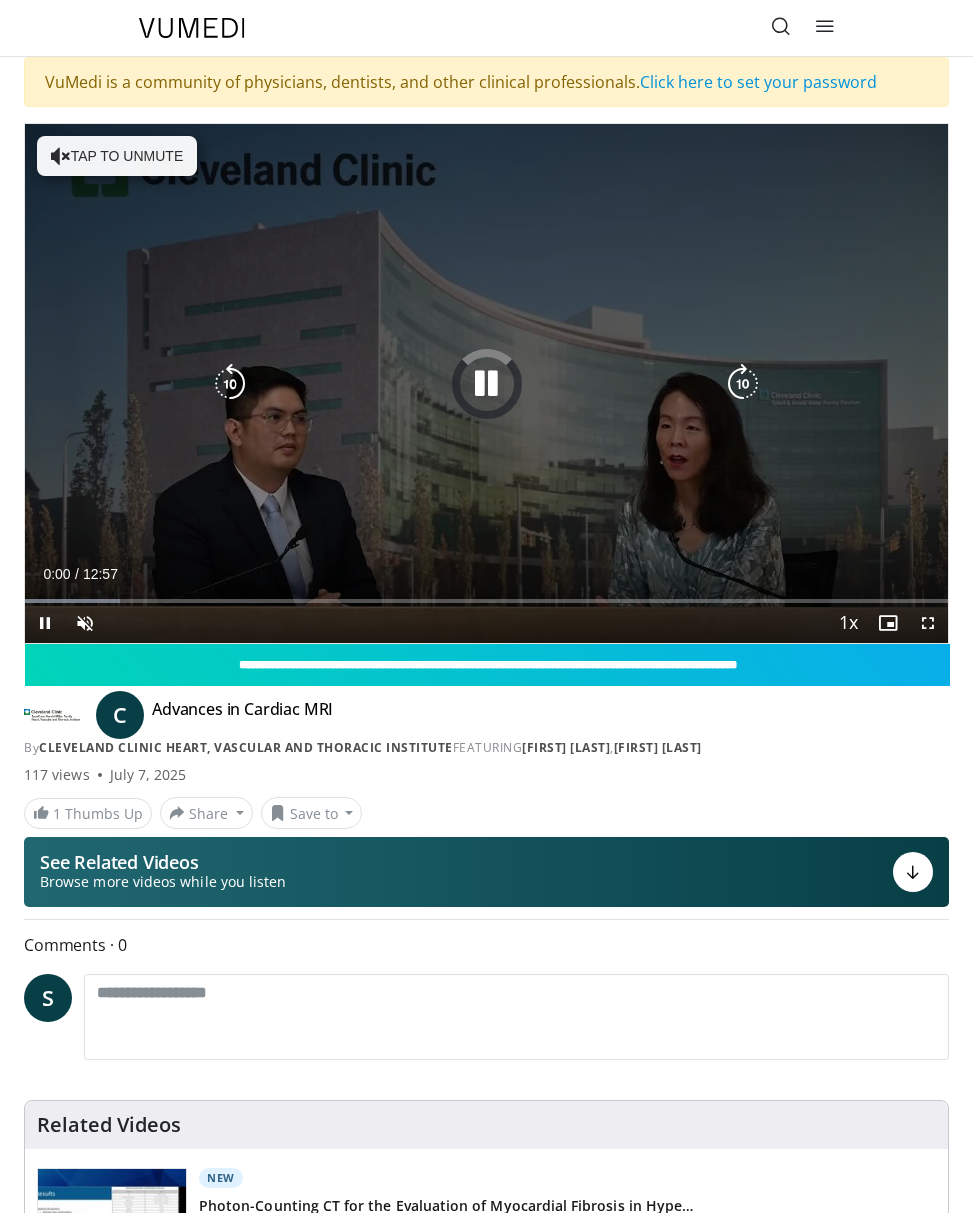 click on "Tap to unmute" at bounding box center (117, 156) 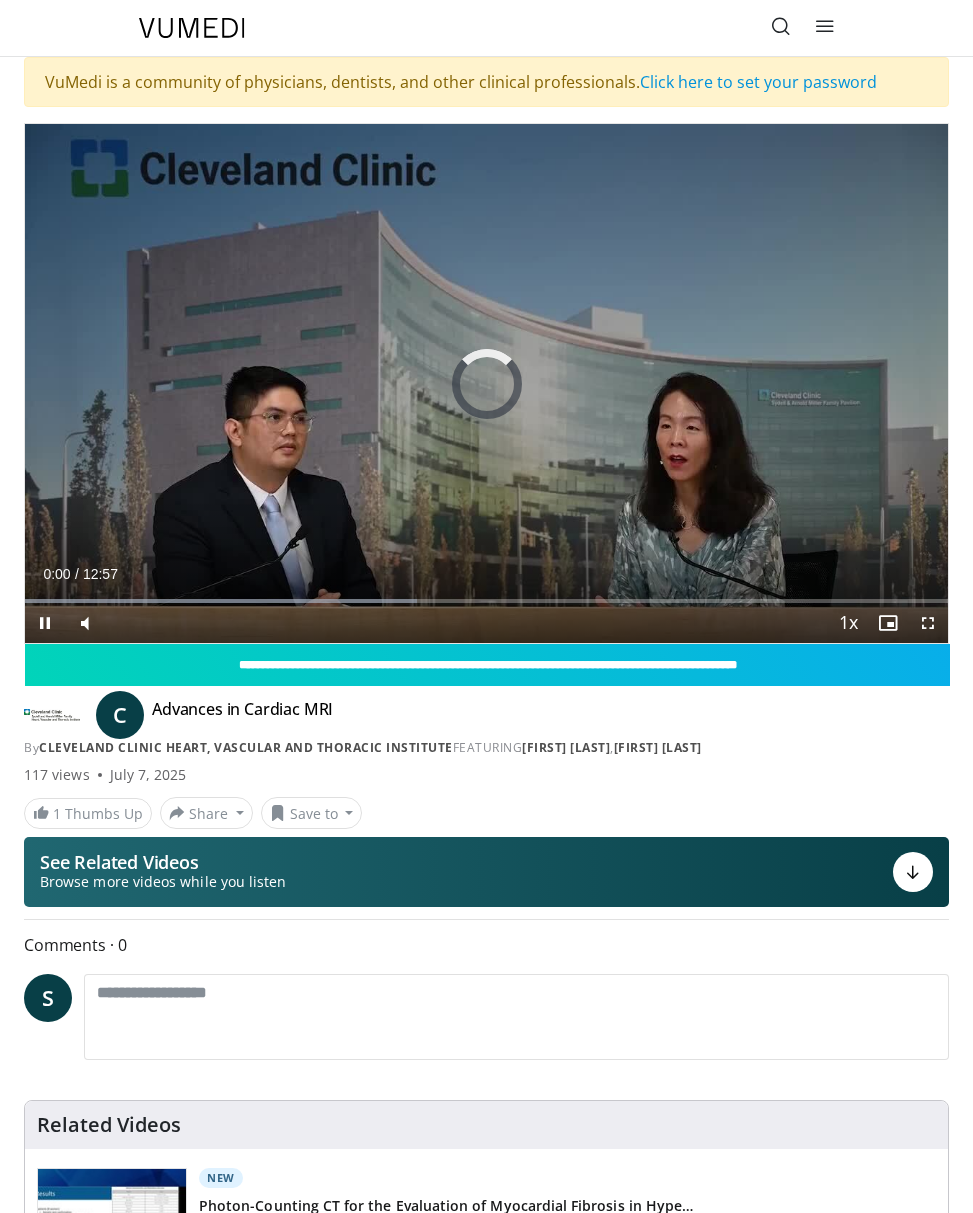 click at bounding box center (928, 623) 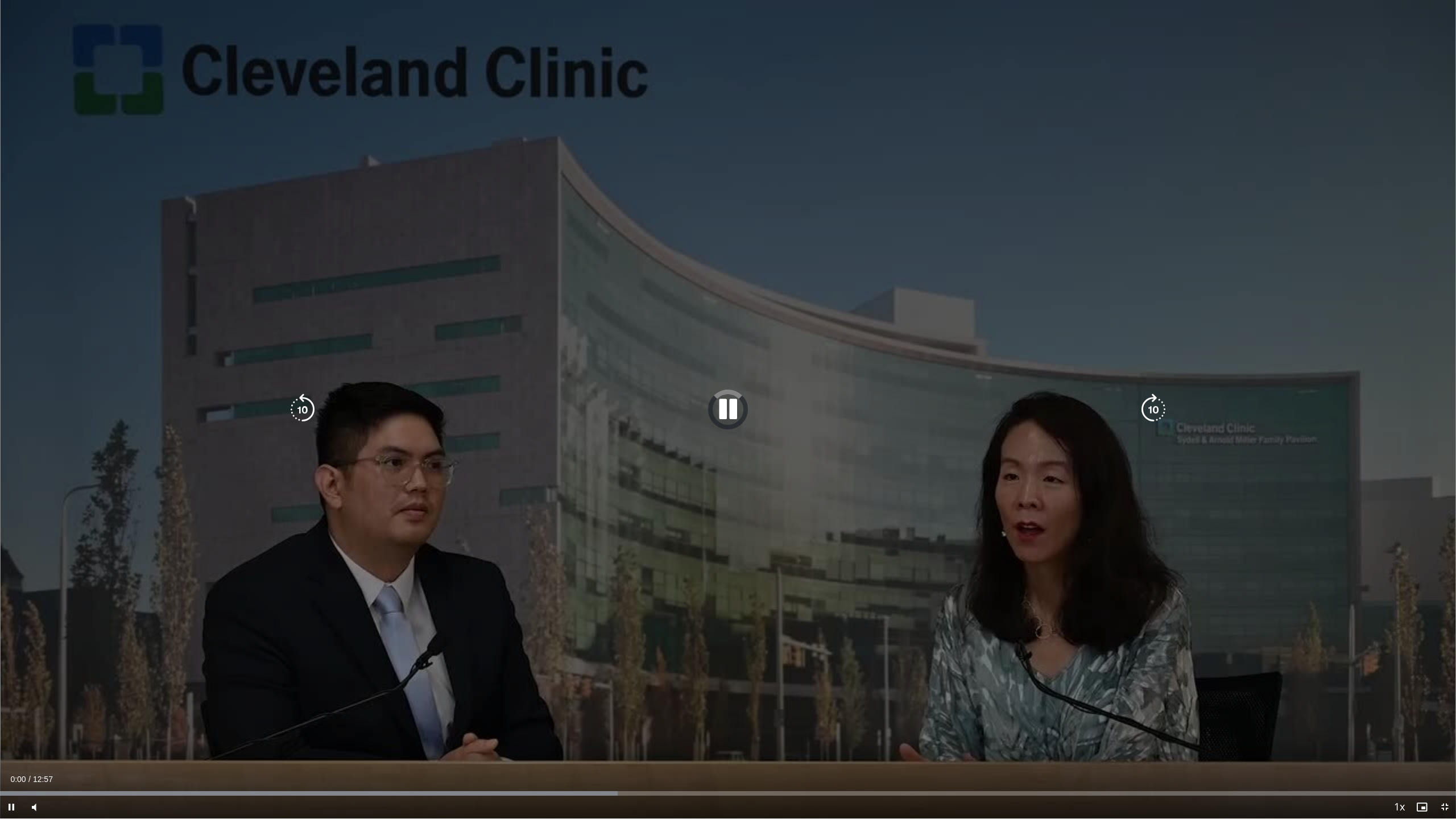 click at bounding box center (728, 410) 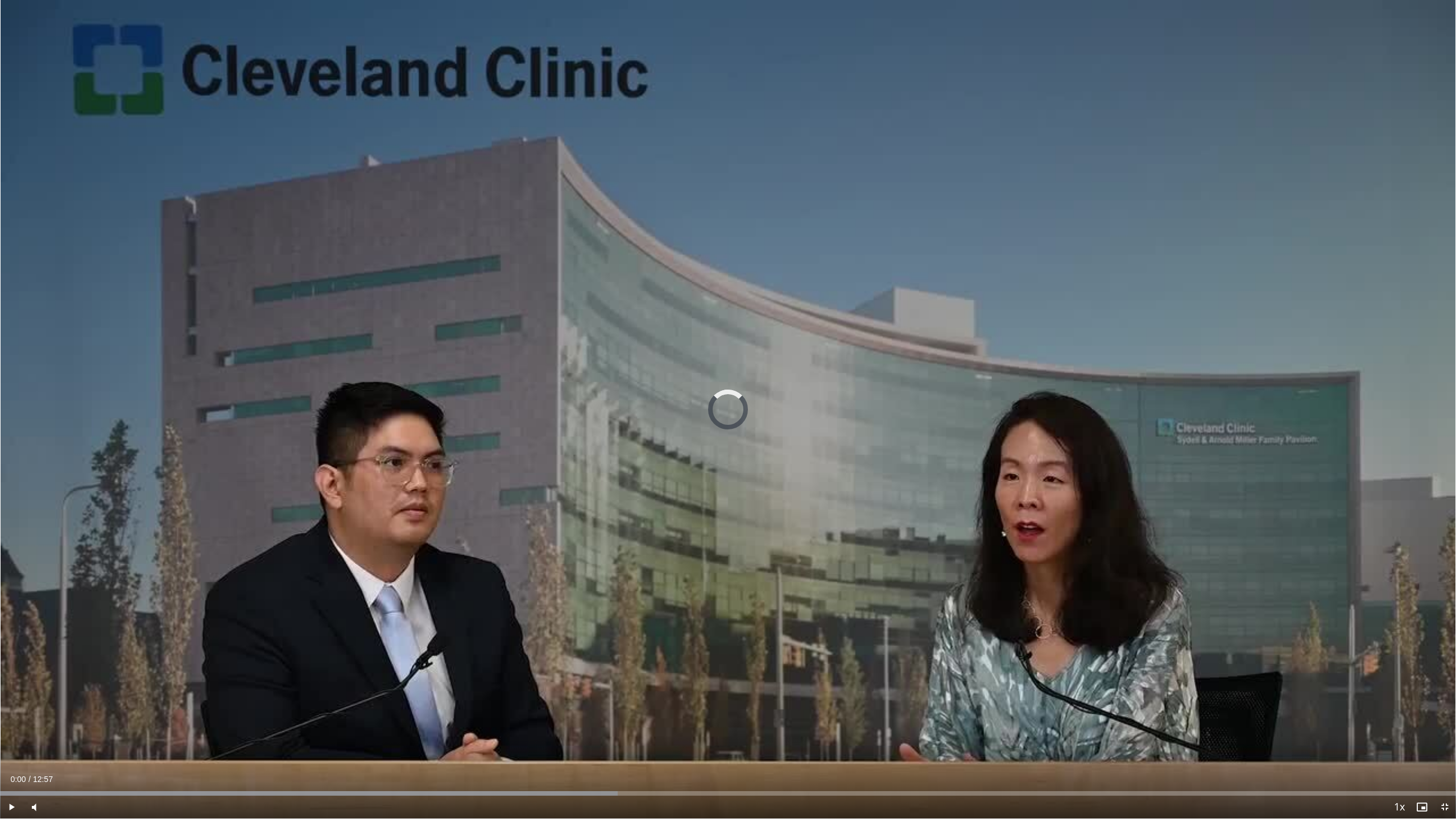 click at bounding box center (11, 807) 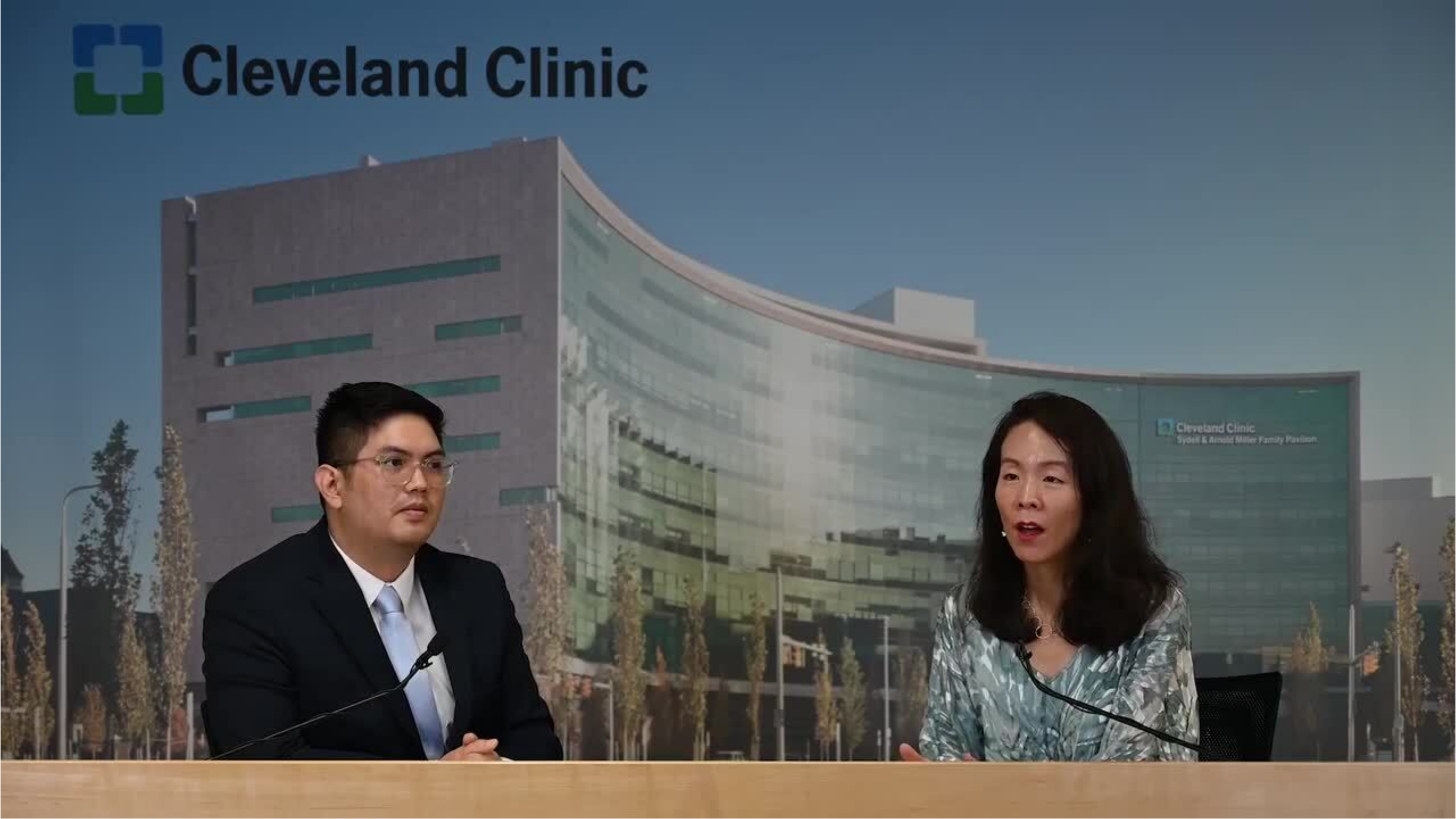 click on "**********" at bounding box center [728, 410] 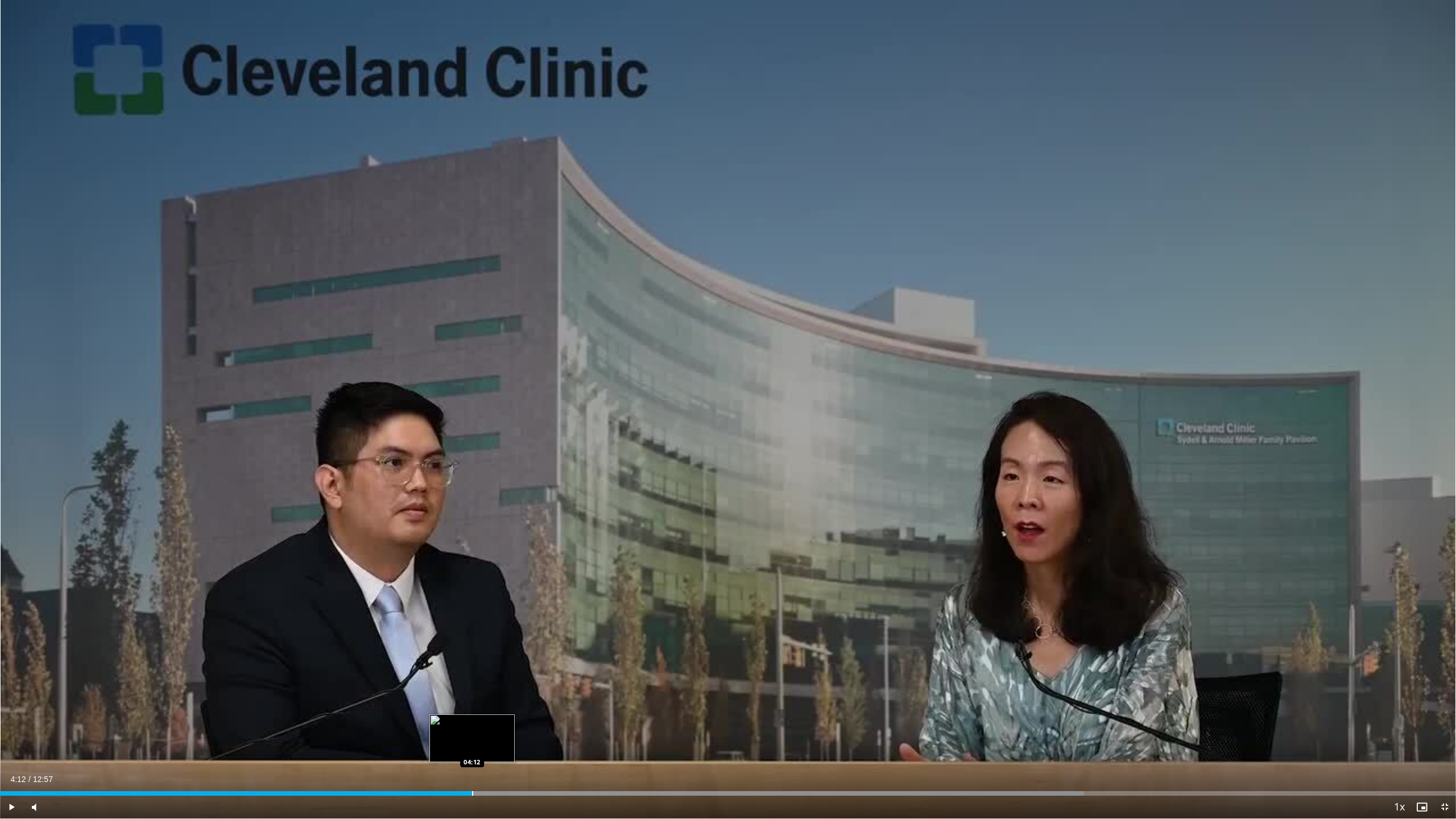 click at bounding box center [473, 793] 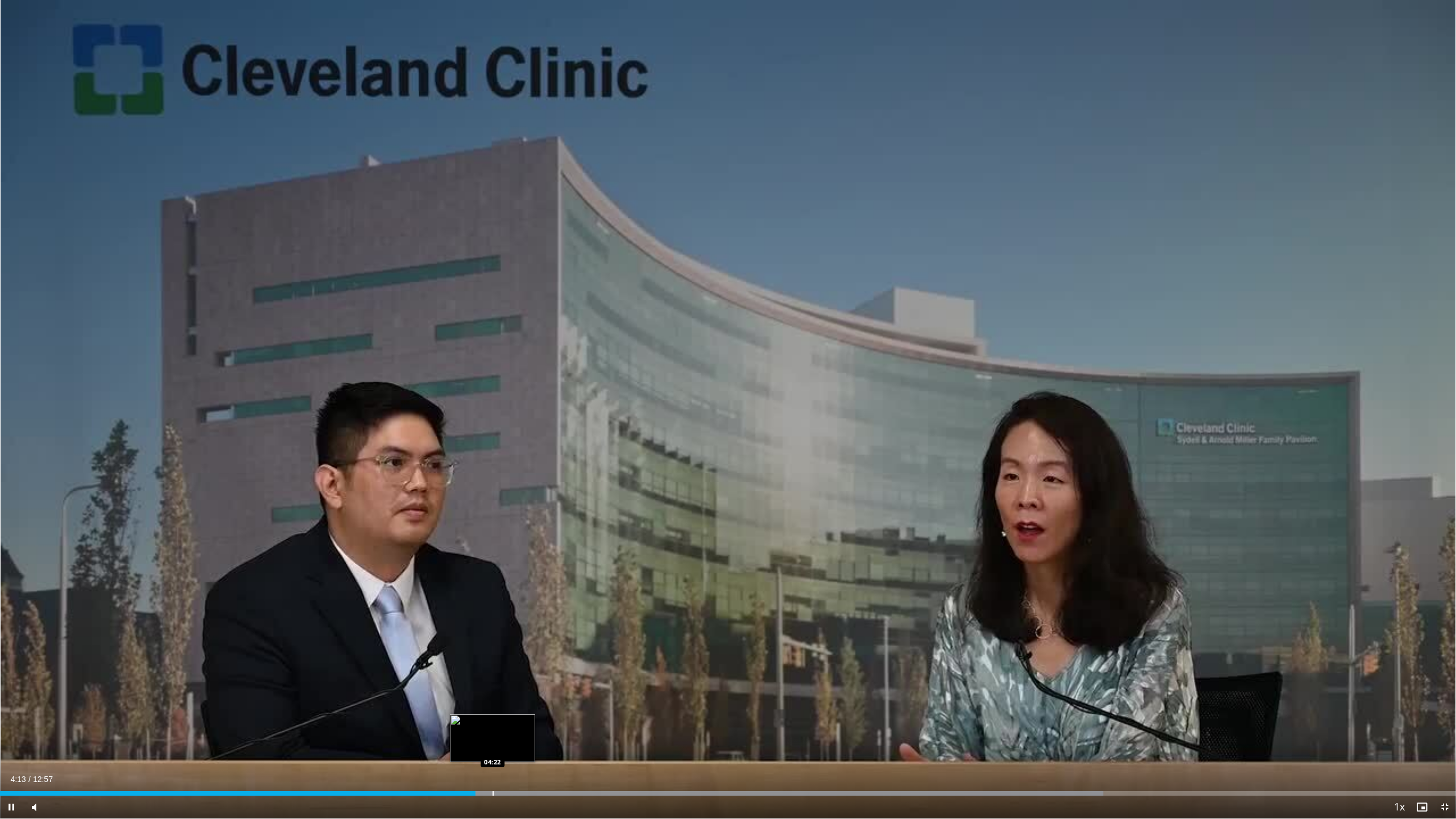 click at bounding box center [493, 793] 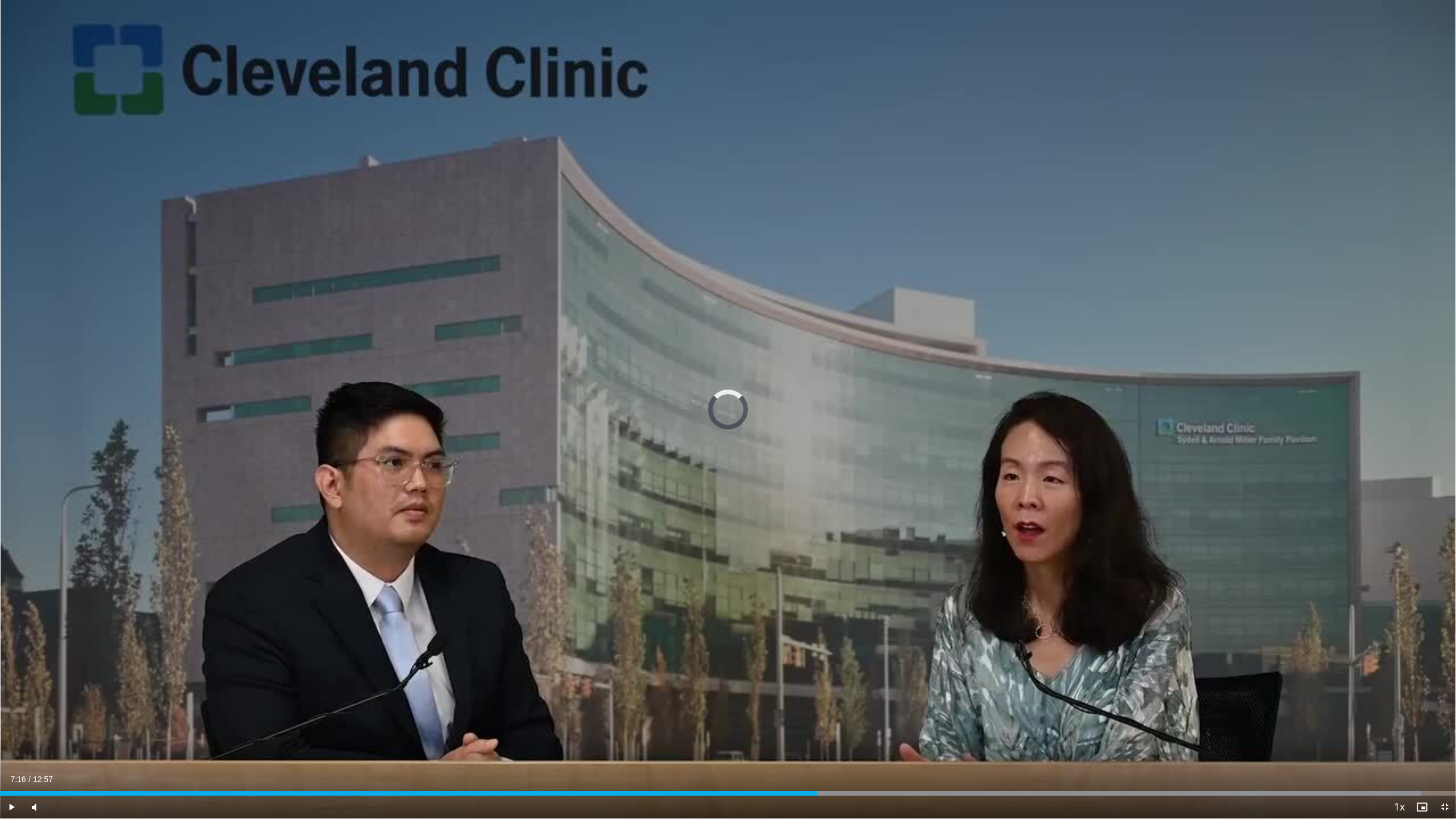 click at bounding box center [0, 0] 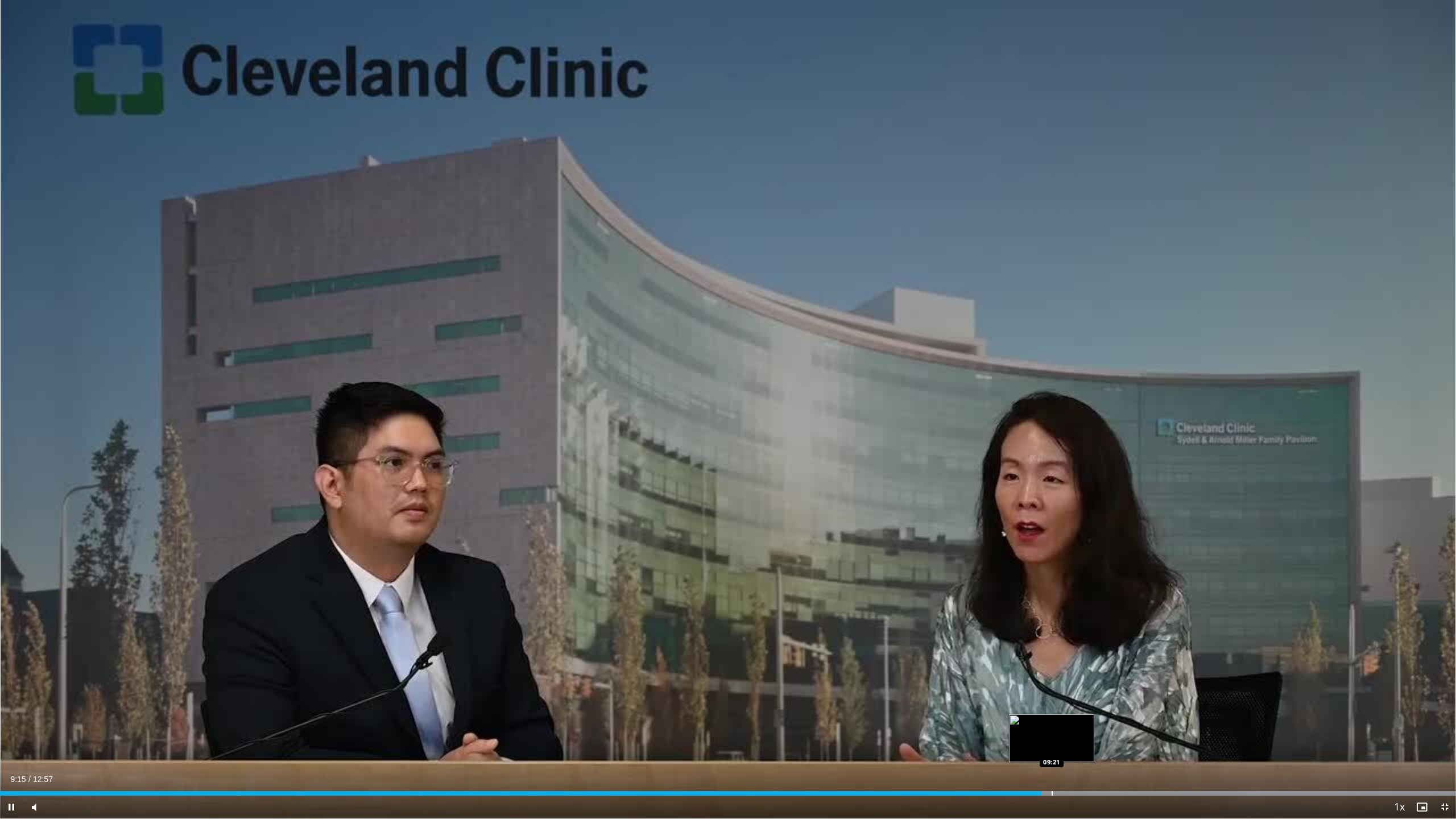 click at bounding box center [1052, 793] 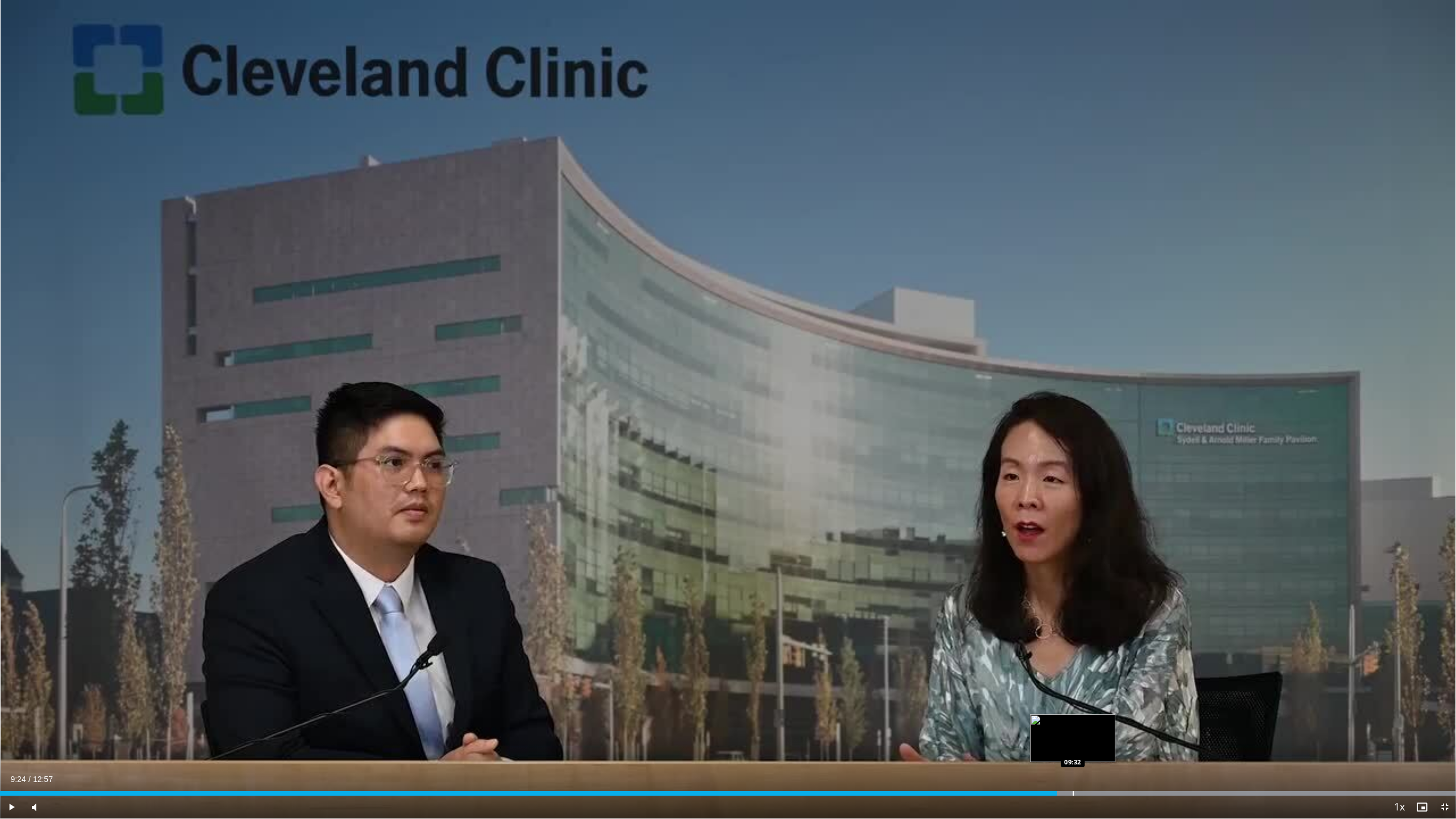 click at bounding box center [1073, 793] 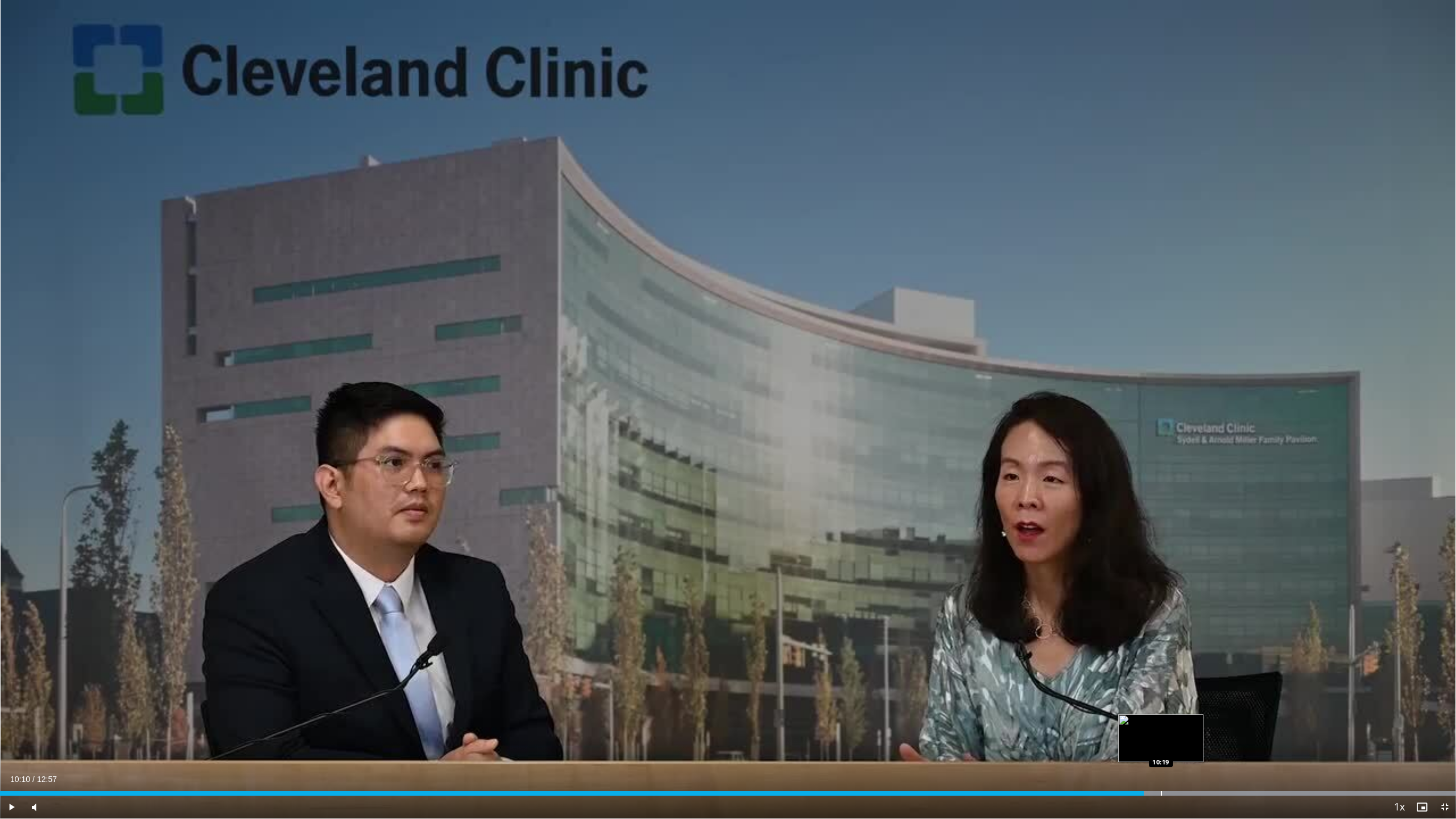 click on "Loaded :  99.99% 10:10 10:19" at bounding box center [728, 793] 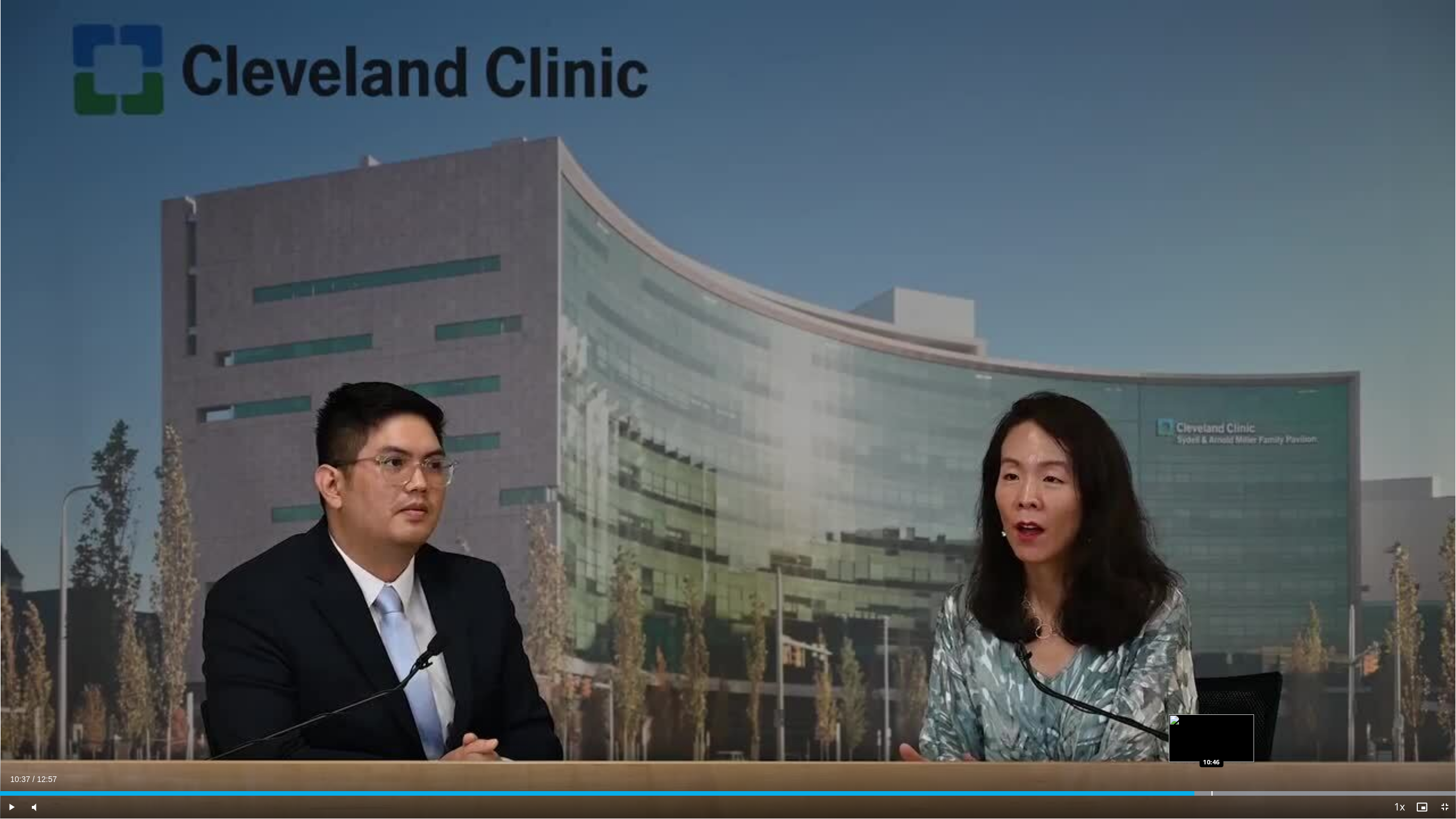 click at bounding box center [1212, 793] 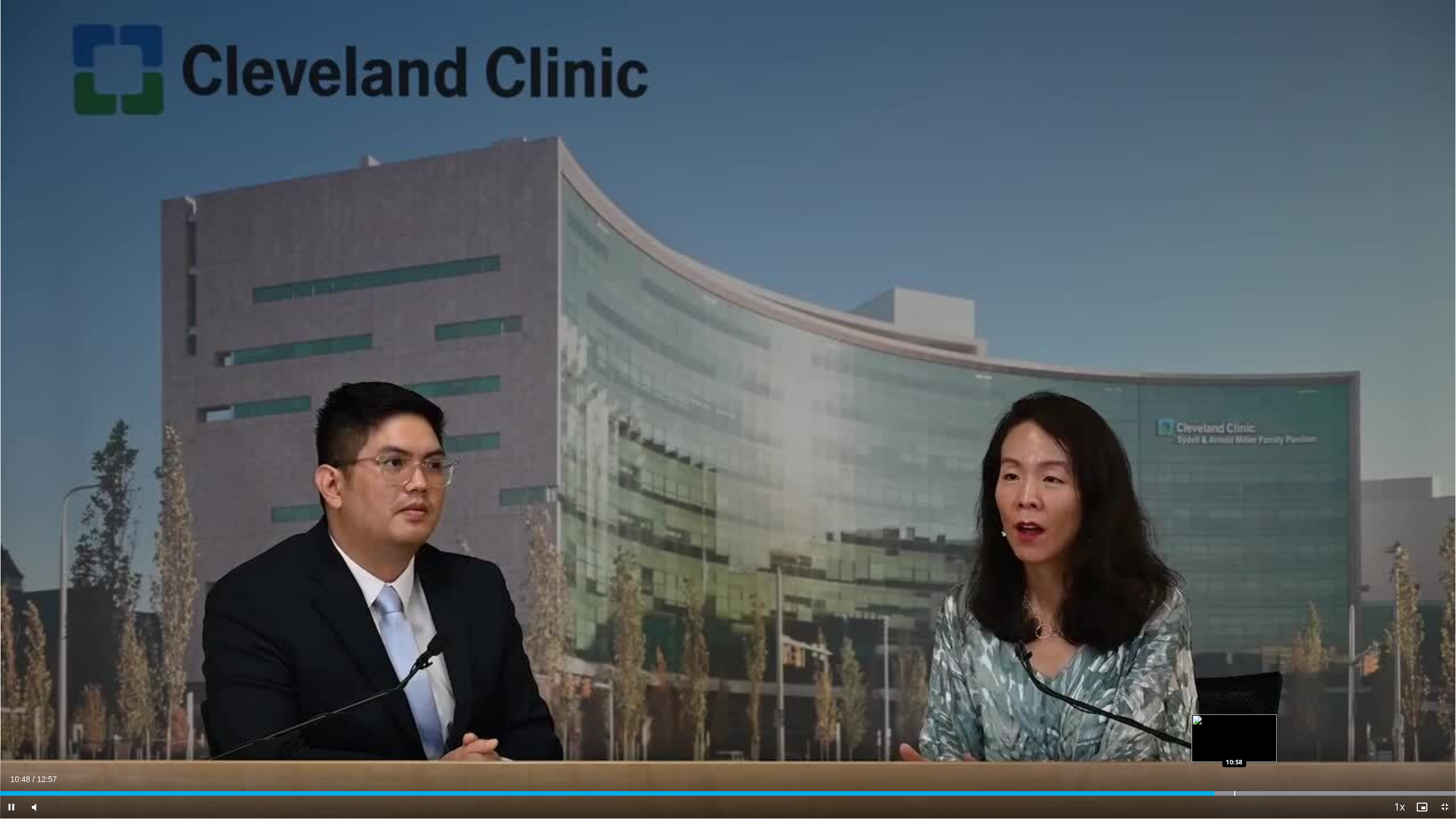 click at bounding box center [1235, 793] 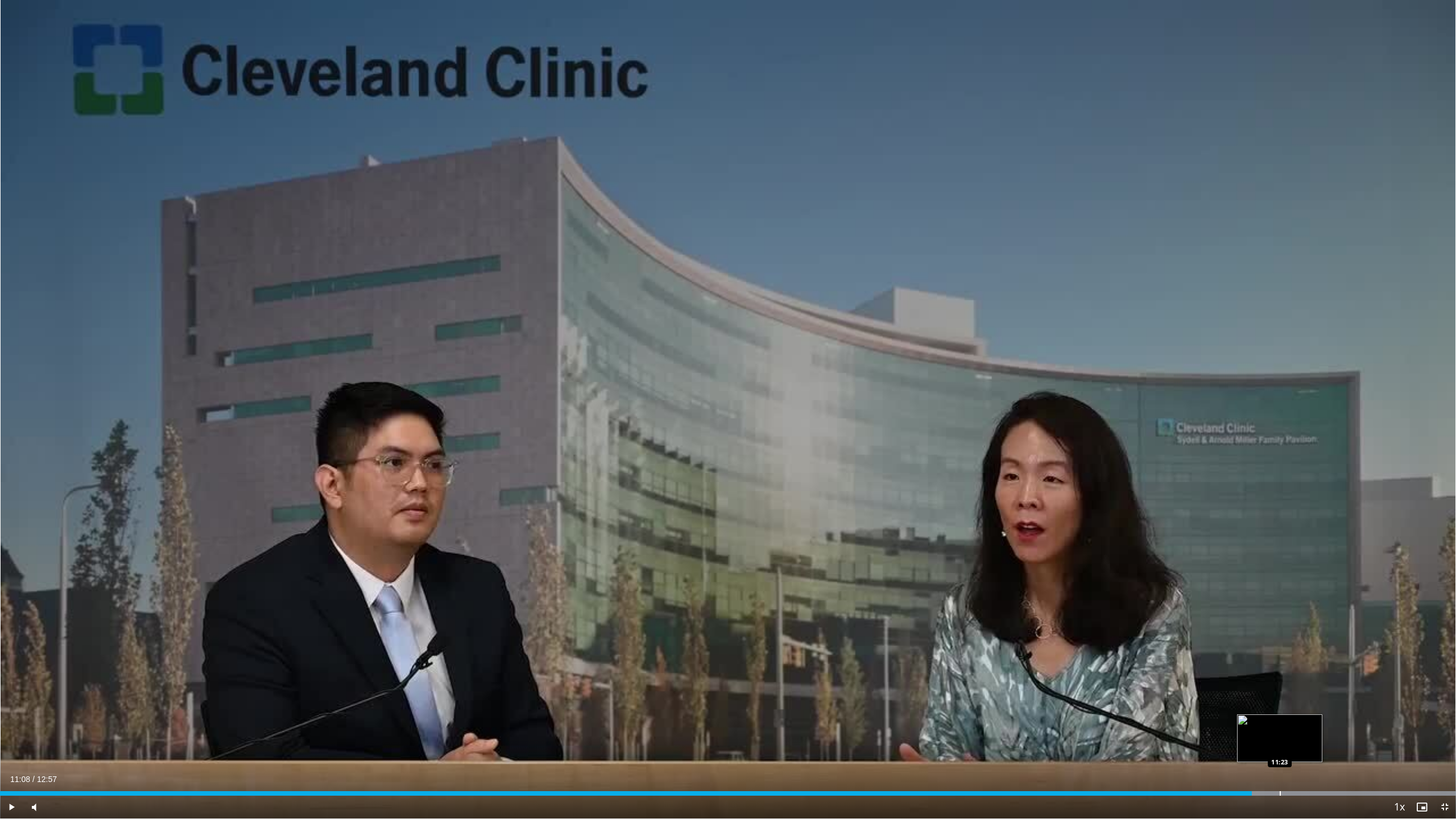 click at bounding box center (1280, 793) 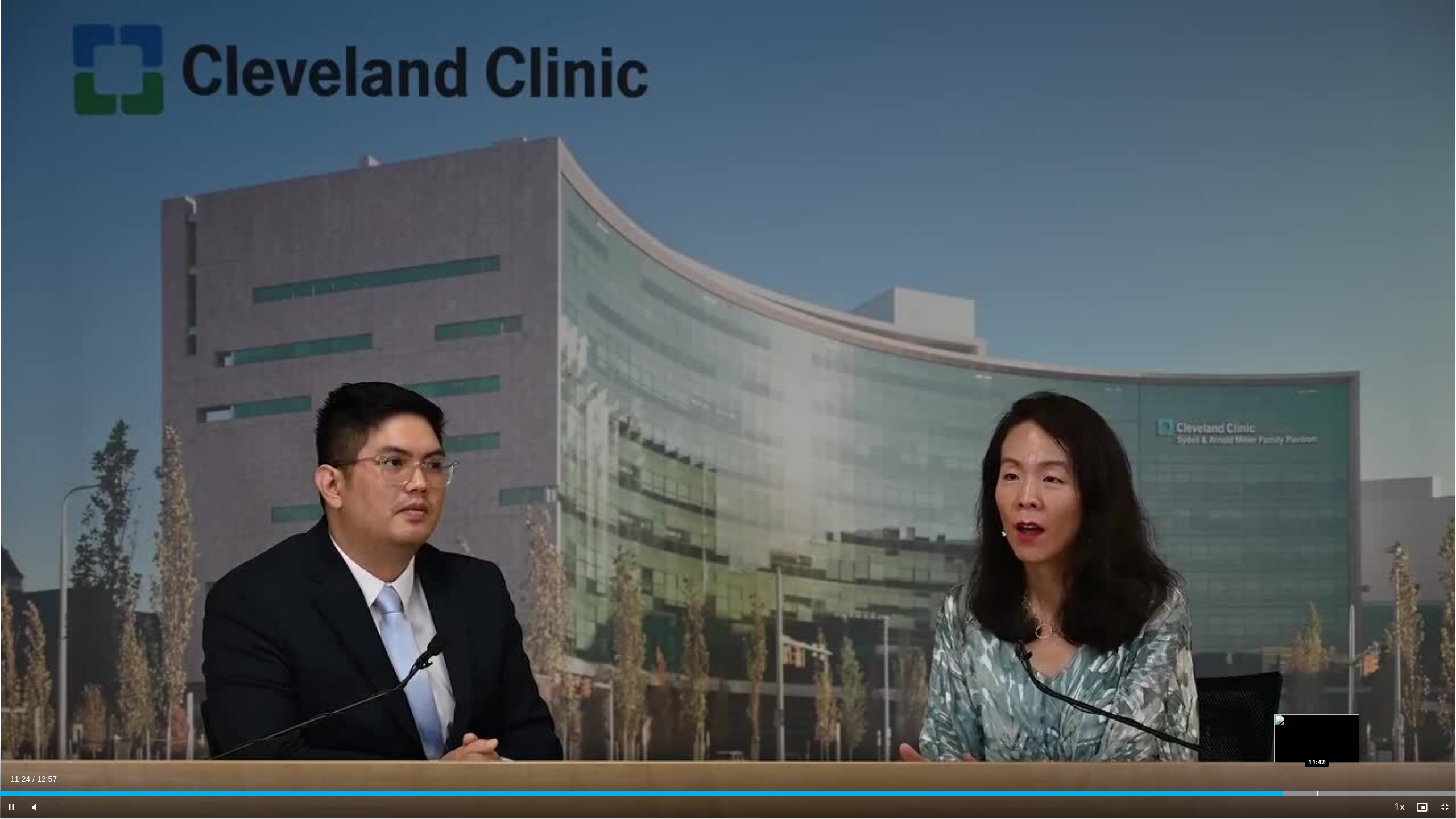 click at bounding box center (1317, 793) 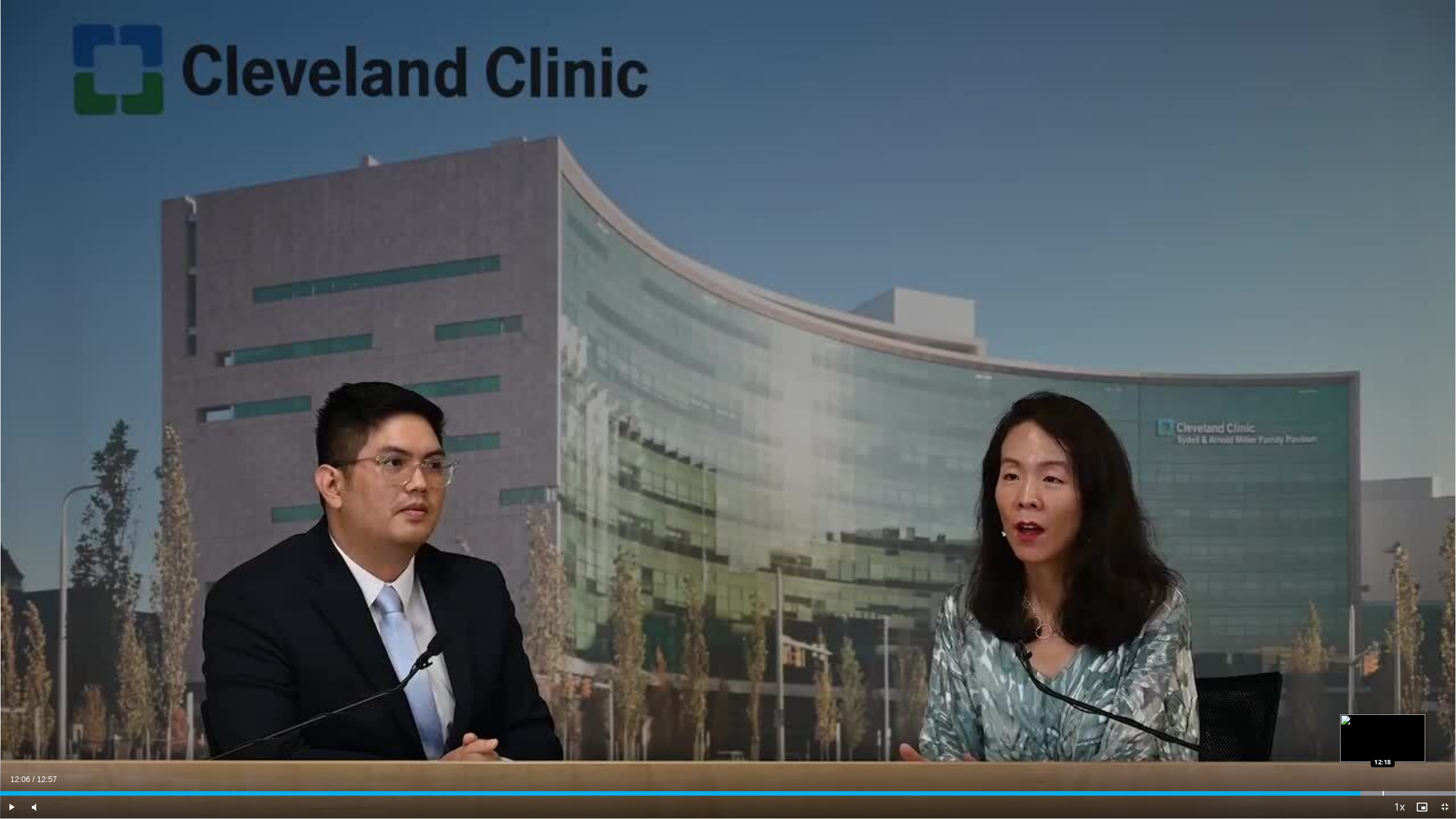 click at bounding box center (1383, 793) 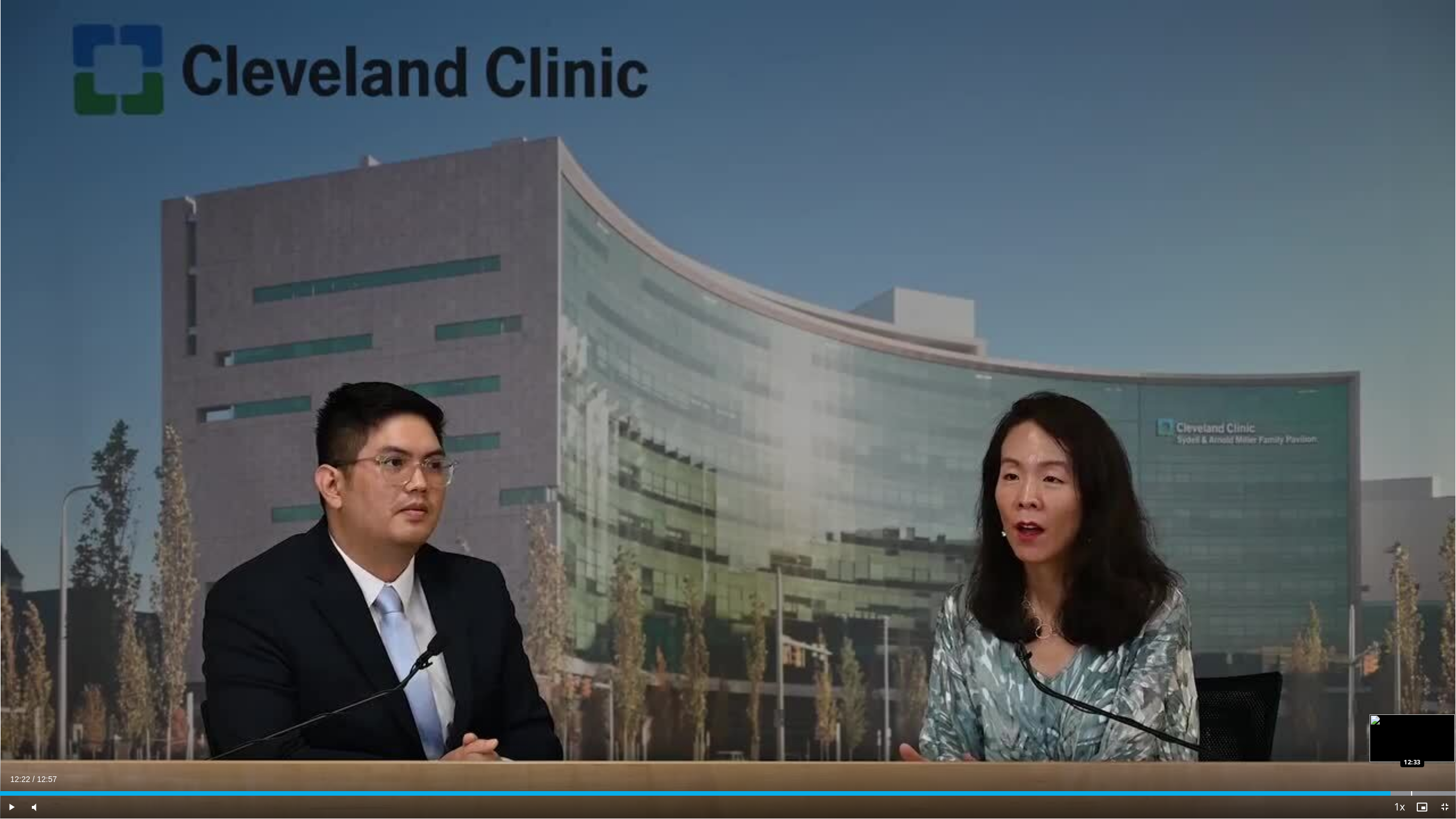 click at bounding box center [1412, 793] 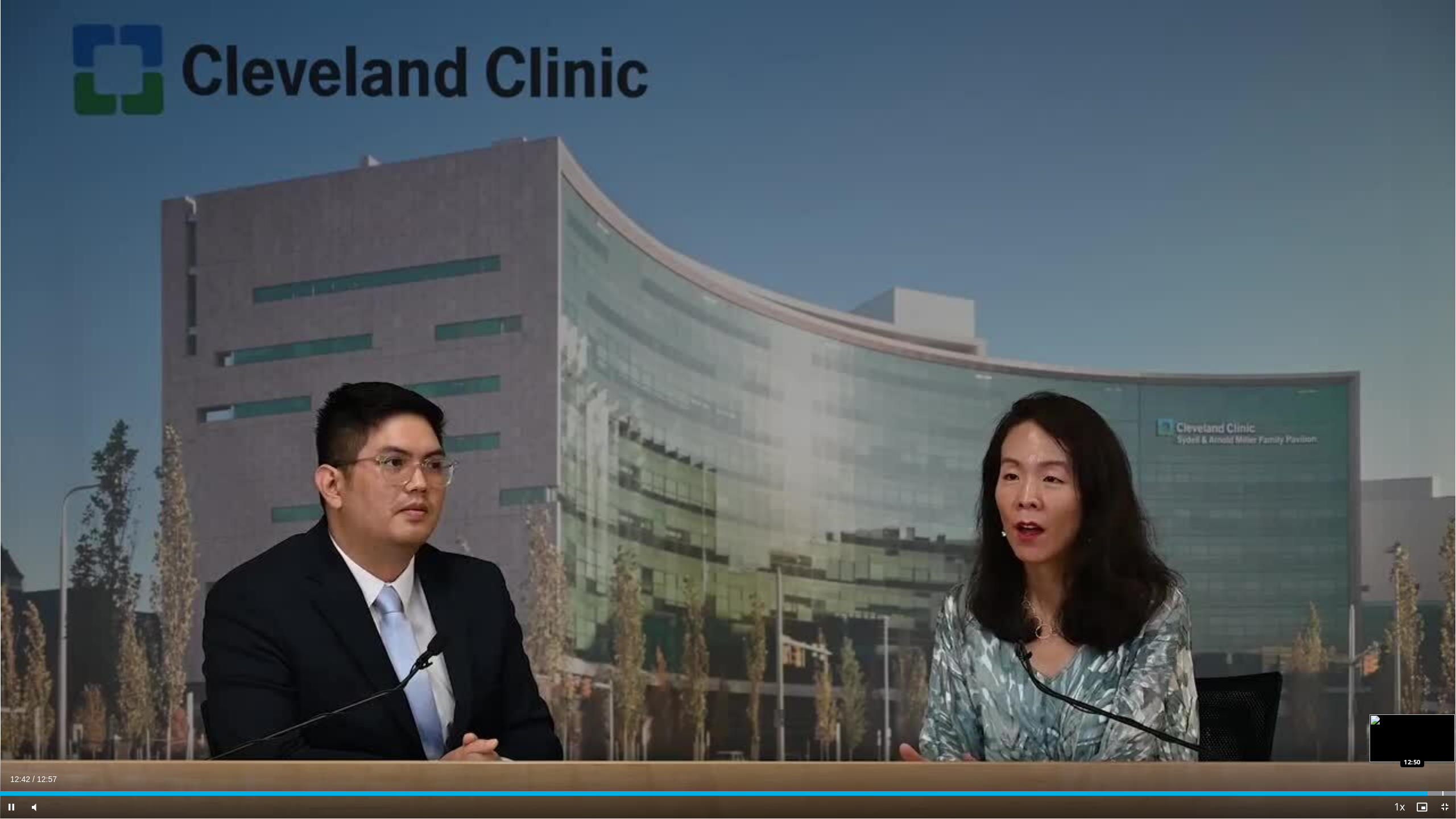 click at bounding box center (1443, 793) 